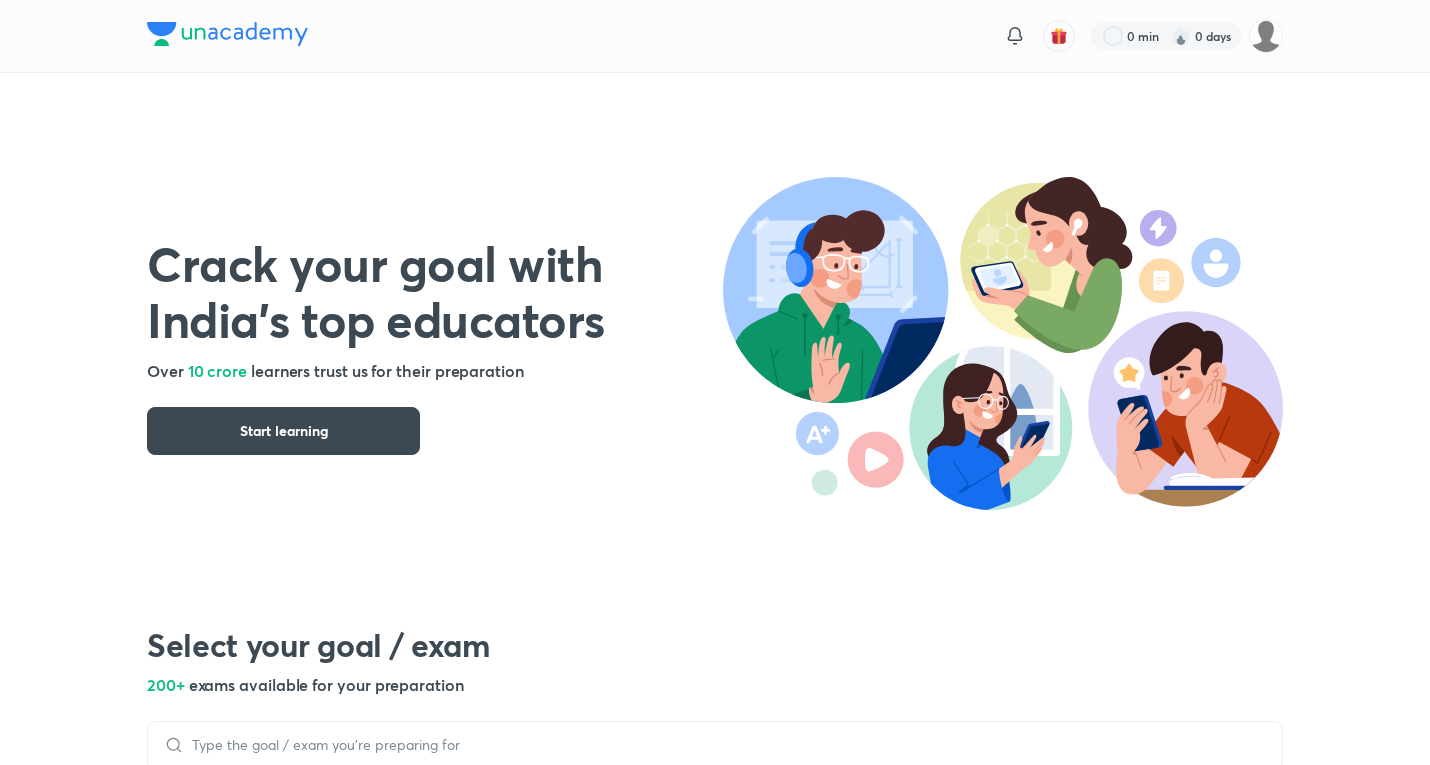 scroll, scrollTop: 0, scrollLeft: 0, axis: both 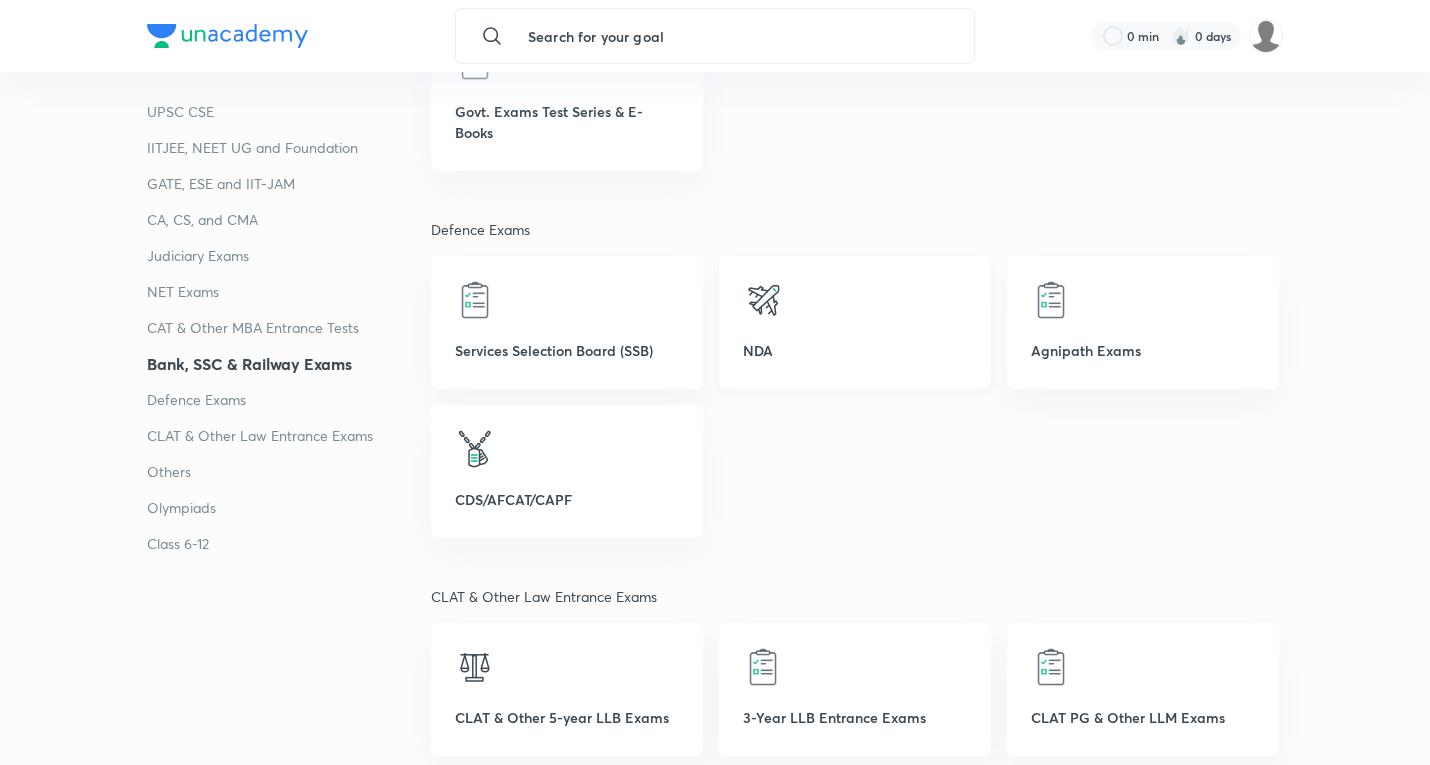 click at bounding box center (855, 300) 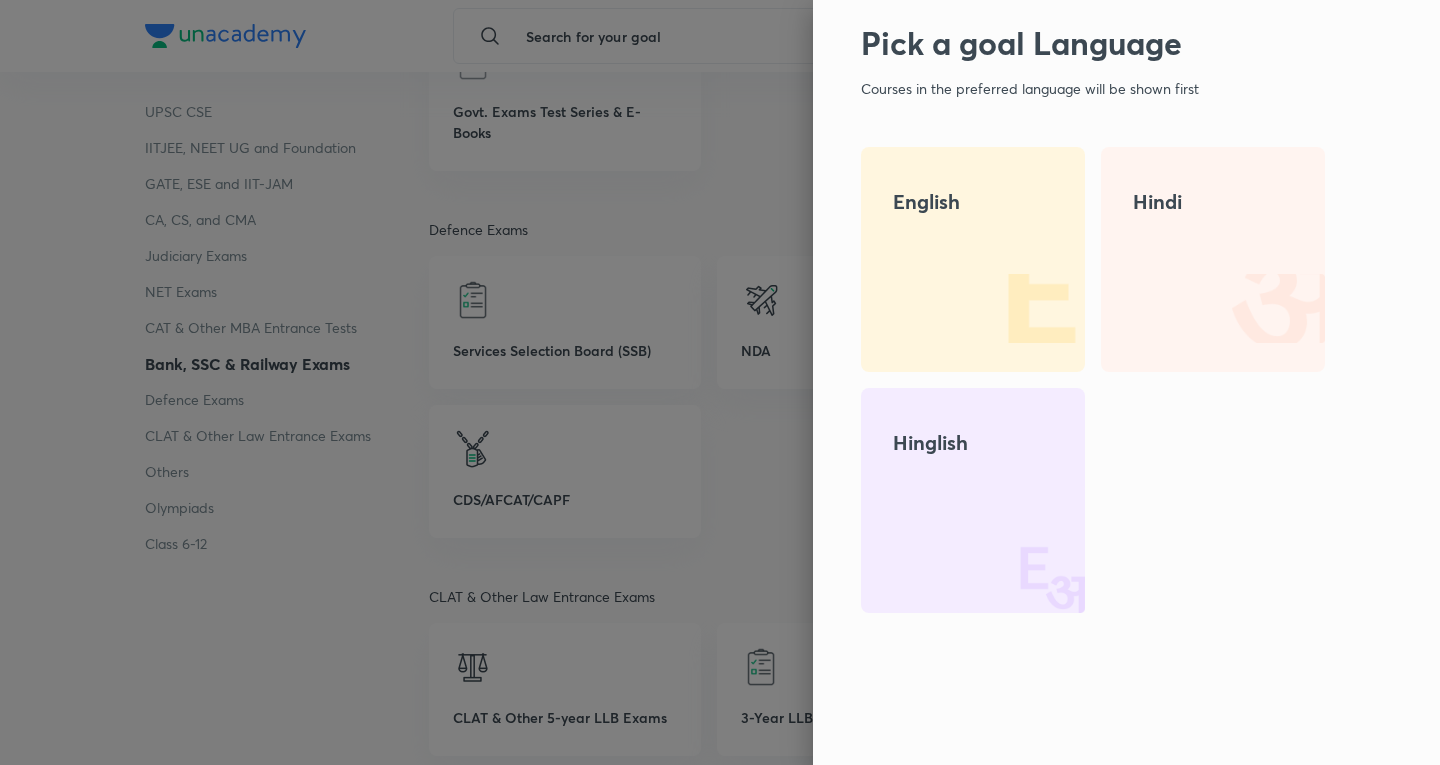 click on "English" at bounding box center (973, 259) 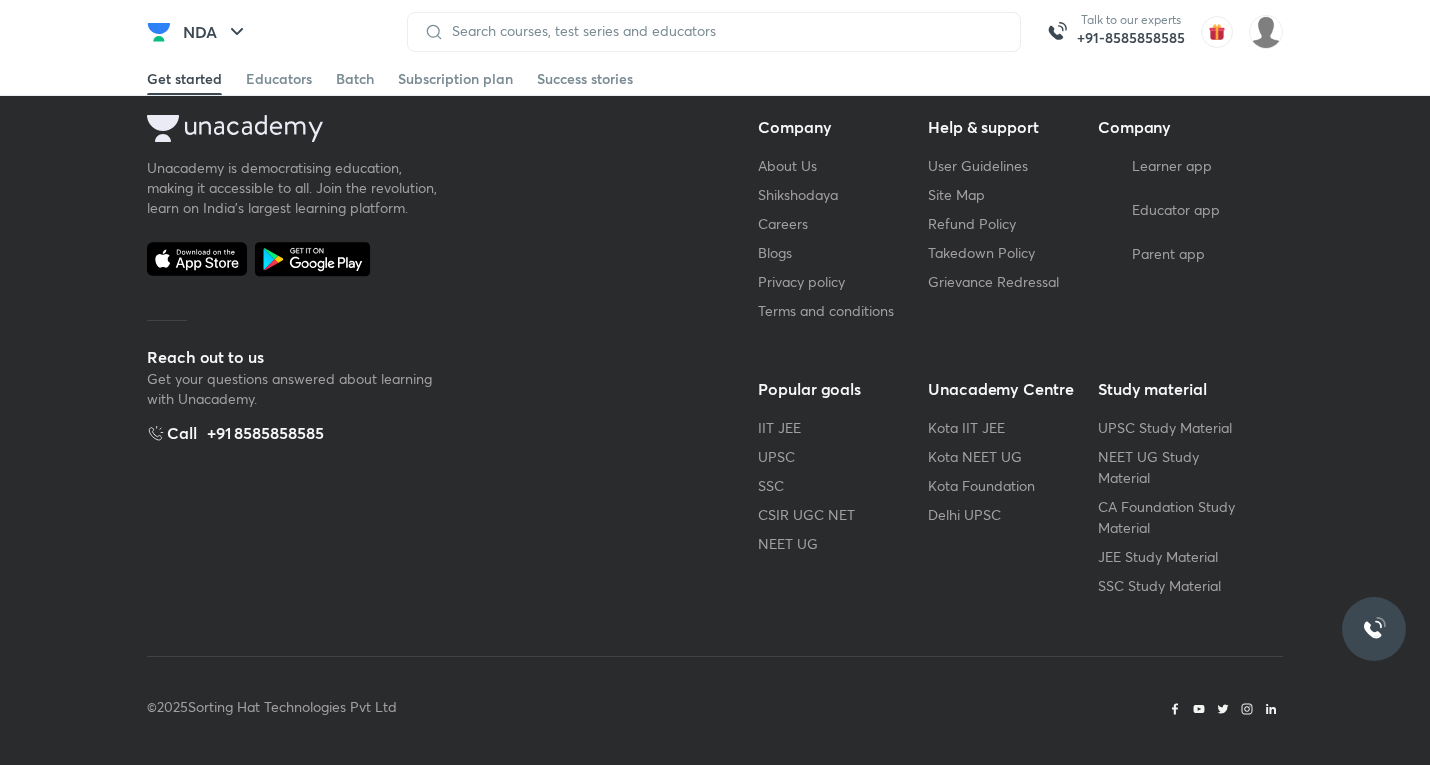 scroll, scrollTop: 0, scrollLeft: 0, axis: both 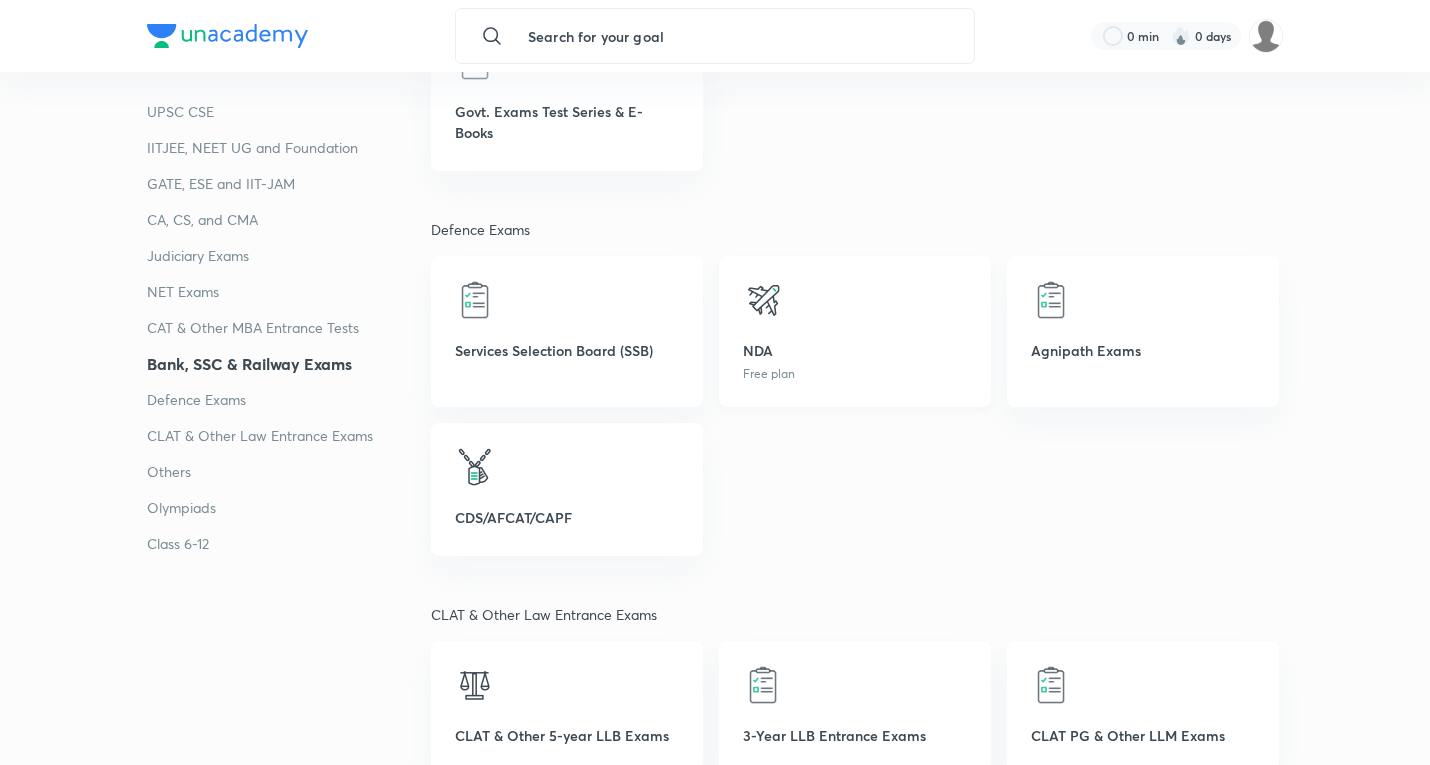 click on "NDA" at bounding box center (855, 350) 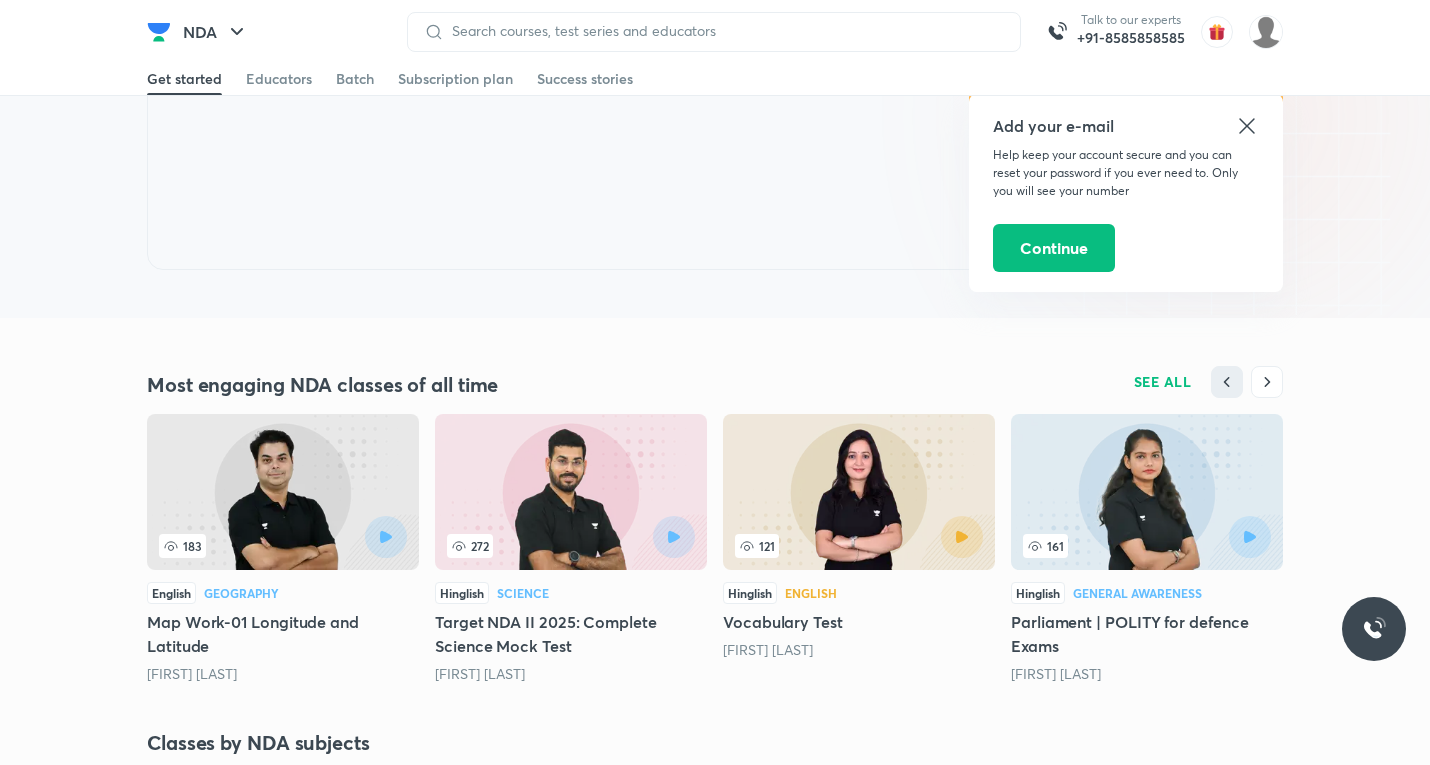 scroll, scrollTop: 1500, scrollLeft: 0, axis: vertical 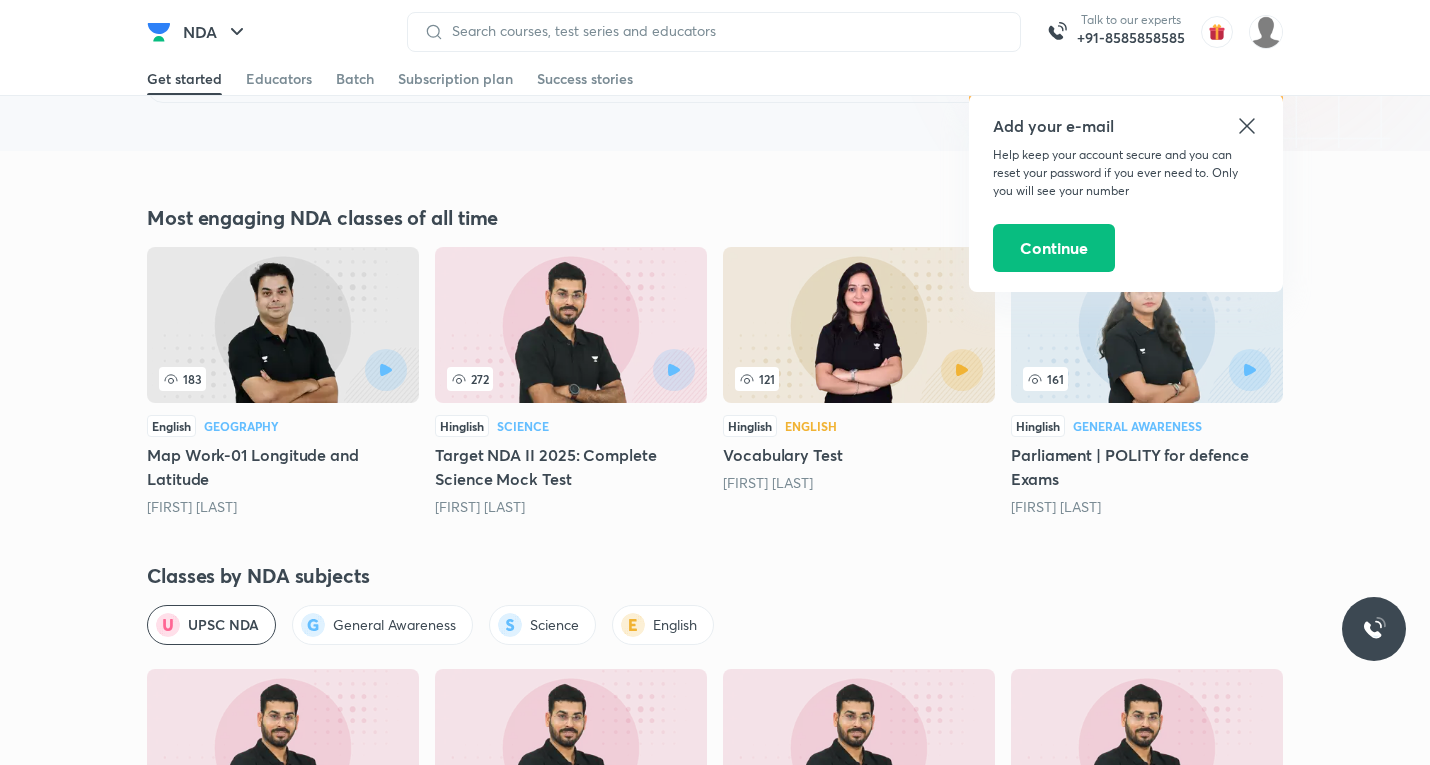 click 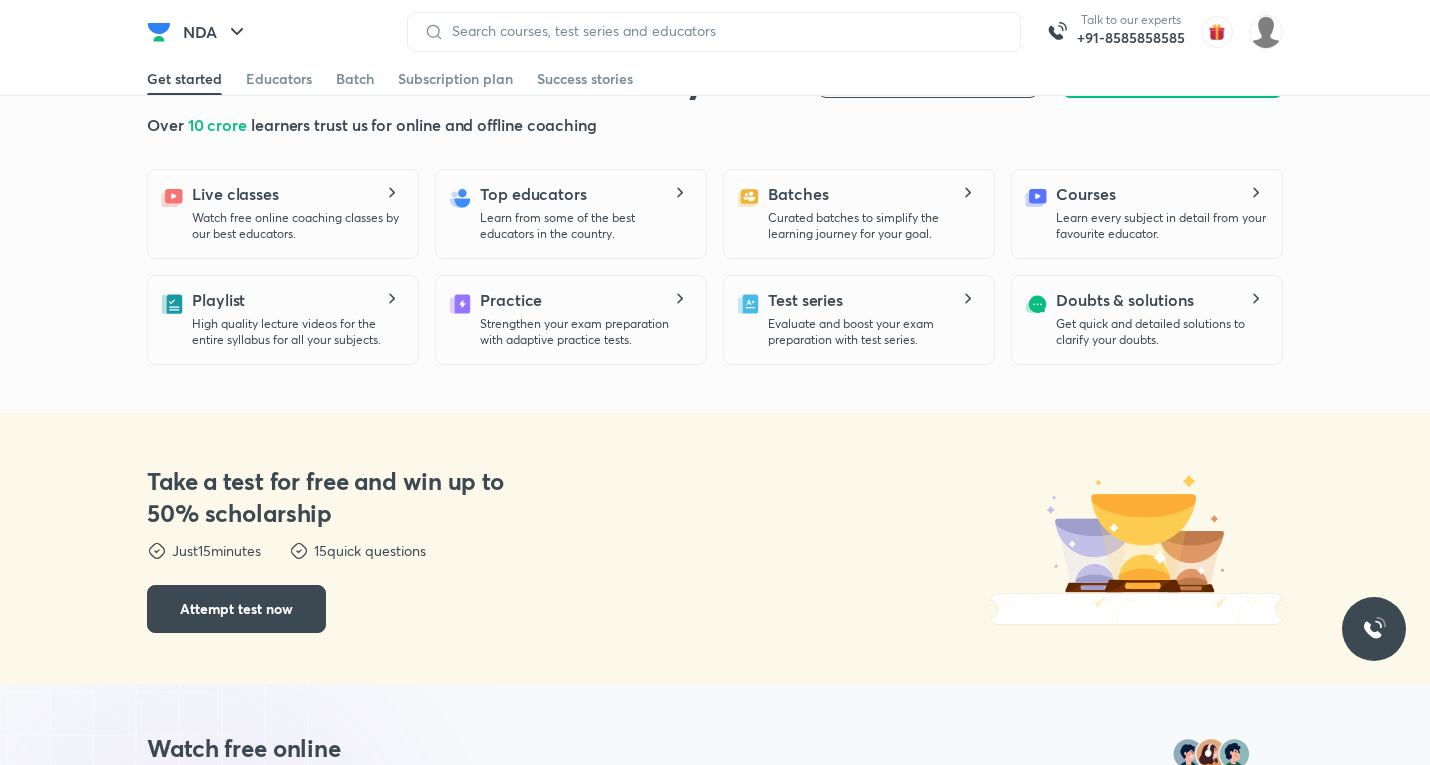 scroll, scrollTop: 0, scrollLeft: 0, axis: both 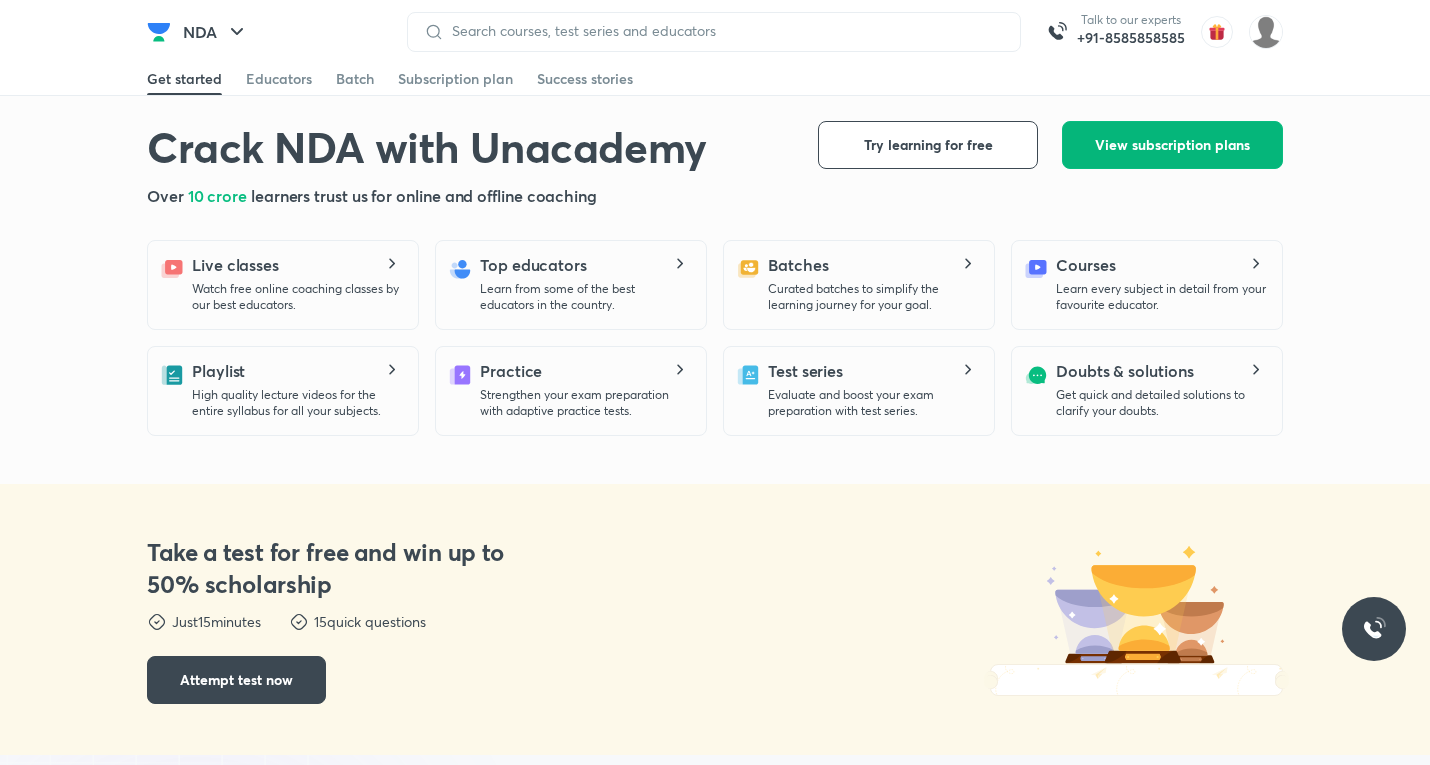 click on "View subscription plans" at bounding box center [1172, 145] 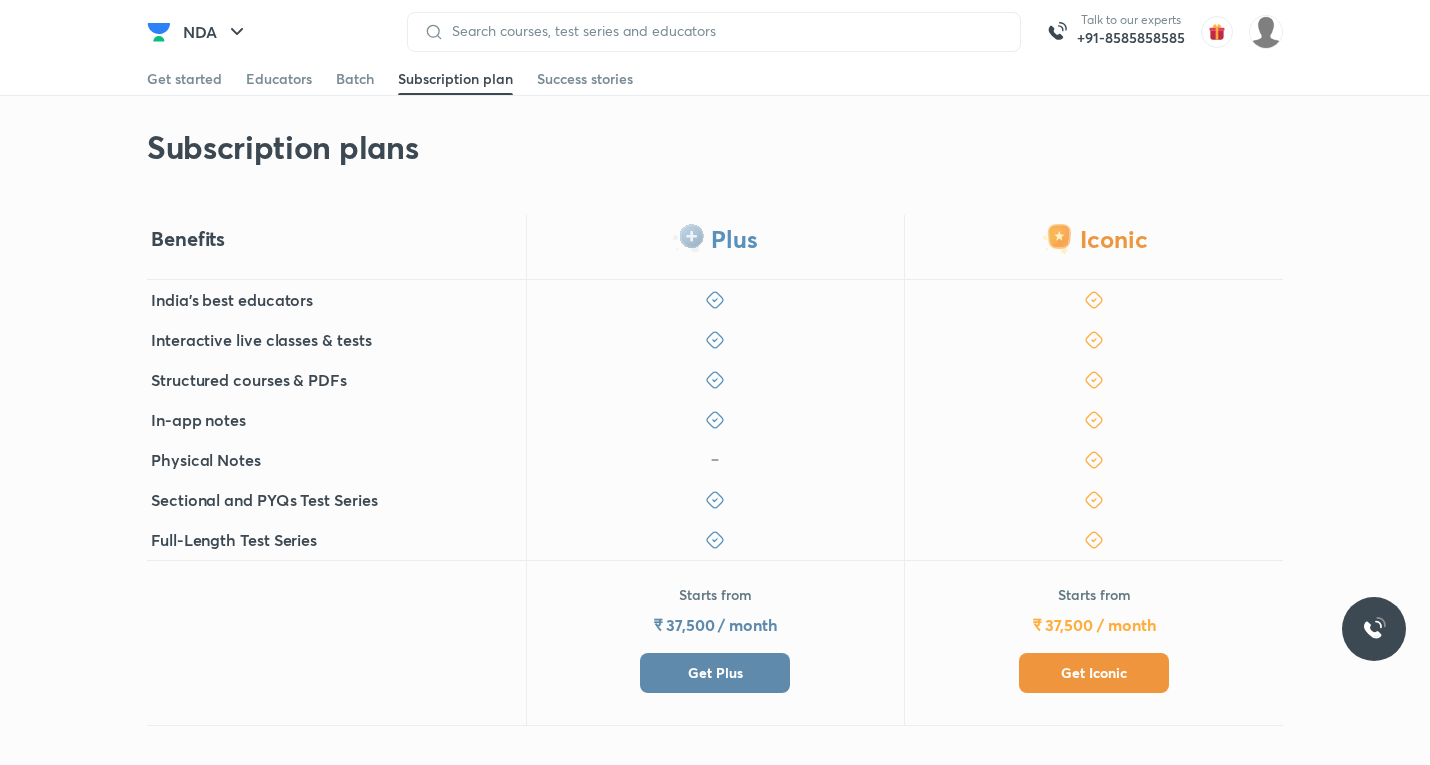 scroll, scrollTop: 167, scrollLeft: 0, axis: vertical 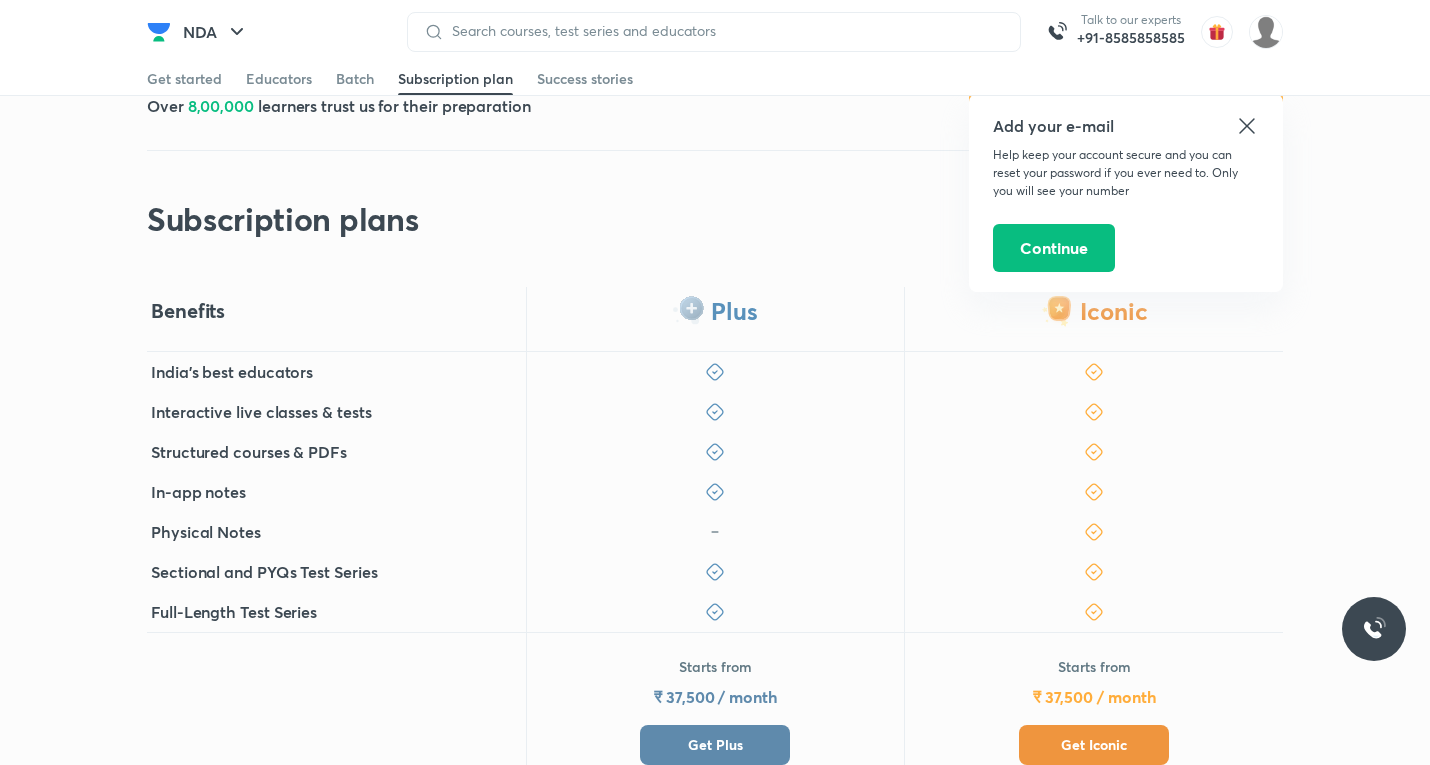 click 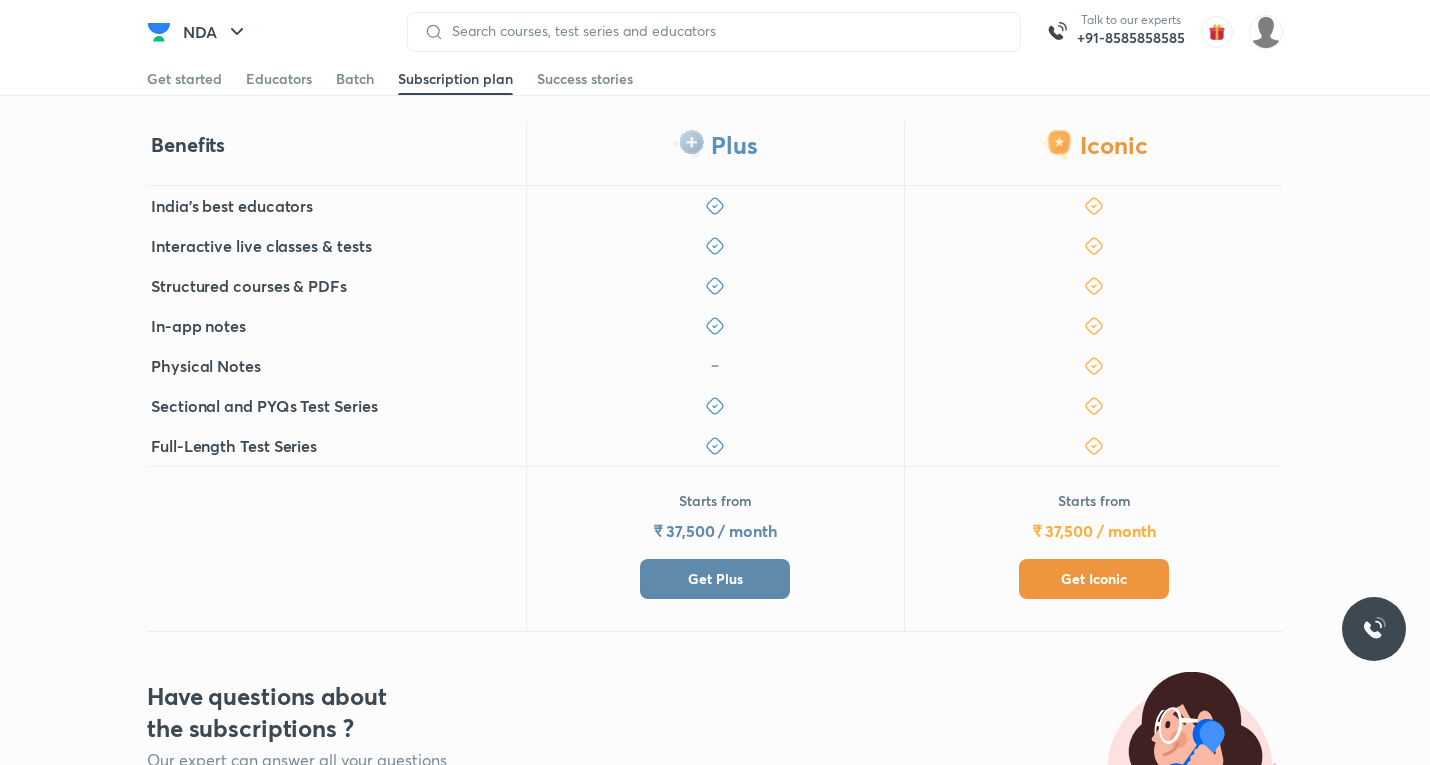 scroll, scrollTop: 0, scrollLeft: 0, axis: both 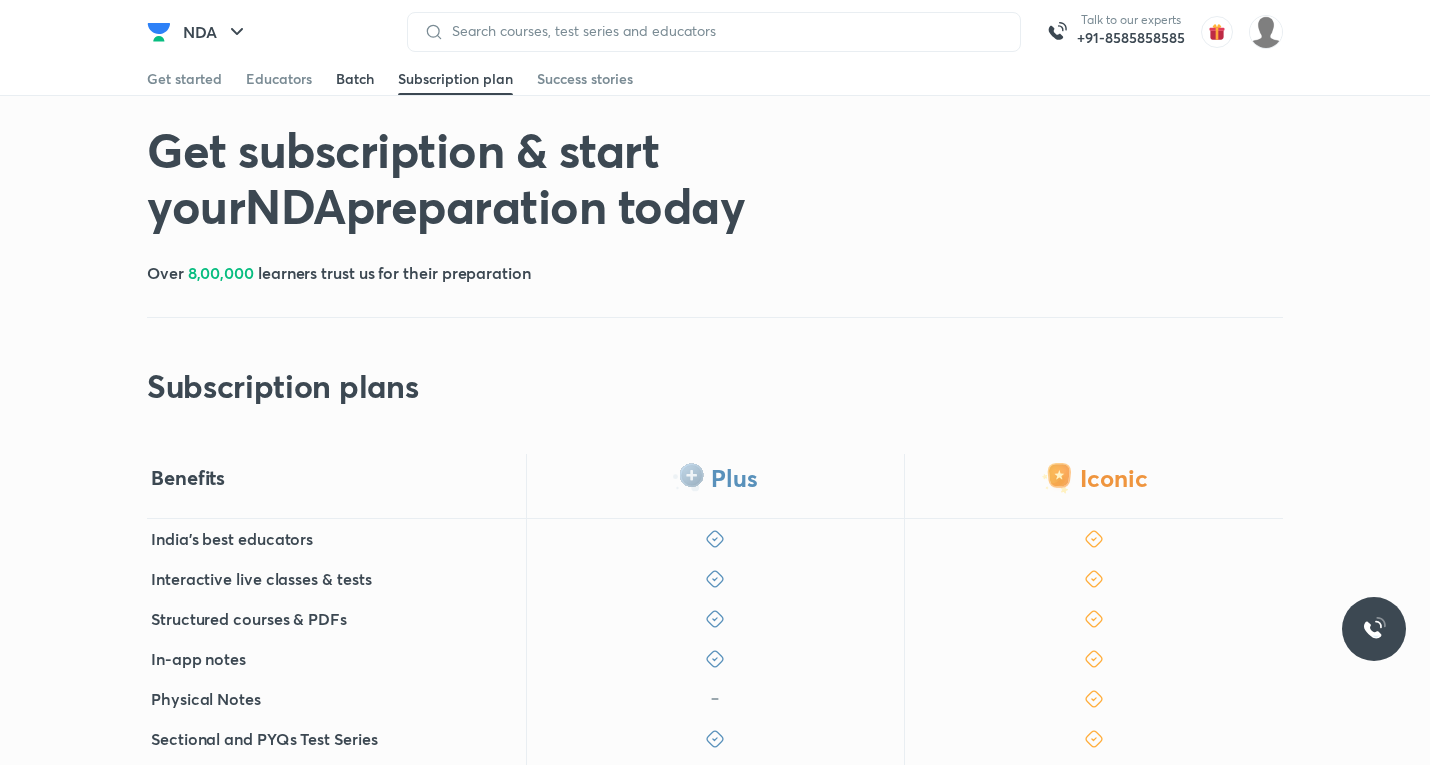 click on "Batch" at bounding box center (355, 79) 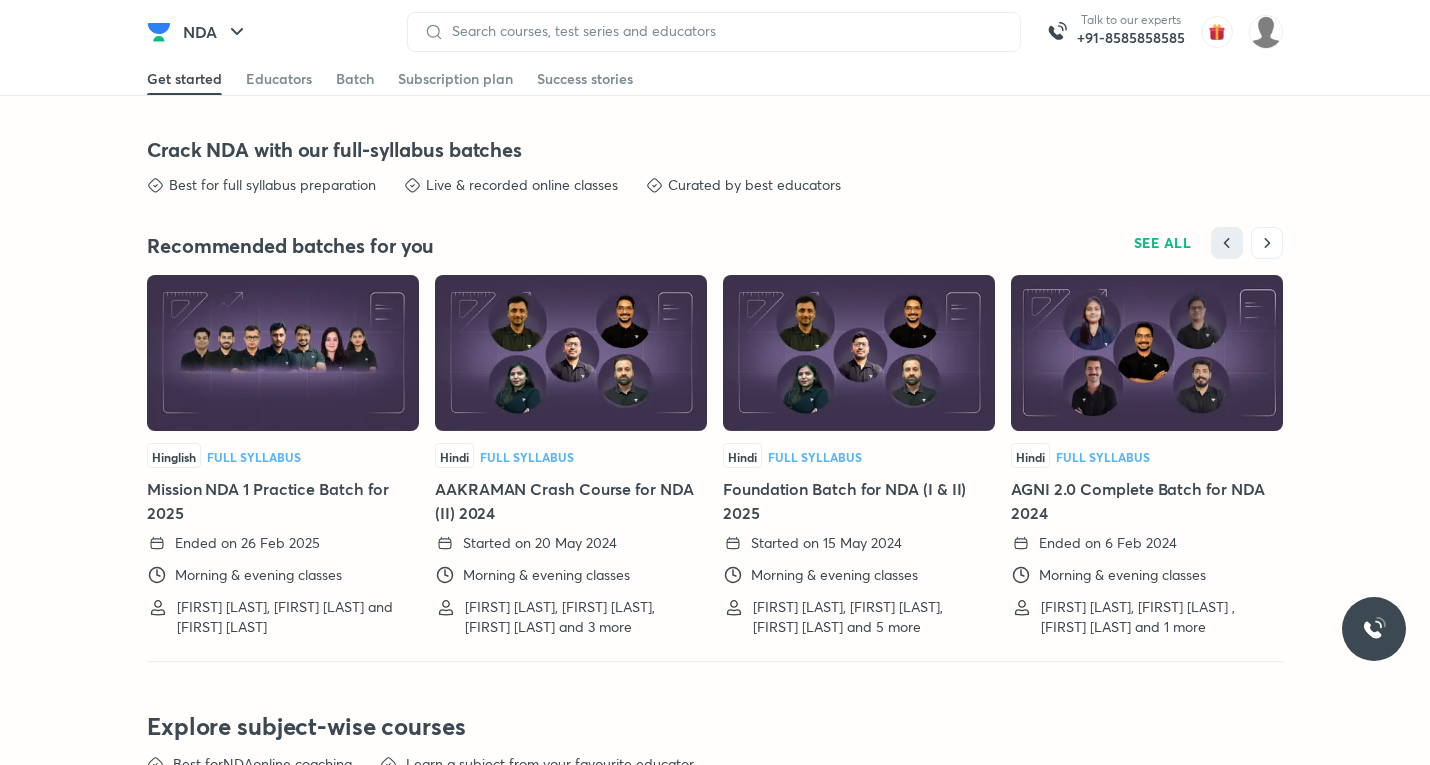 scroll, scrollTop: 3962, scrollLeft: 0, axis: vertical 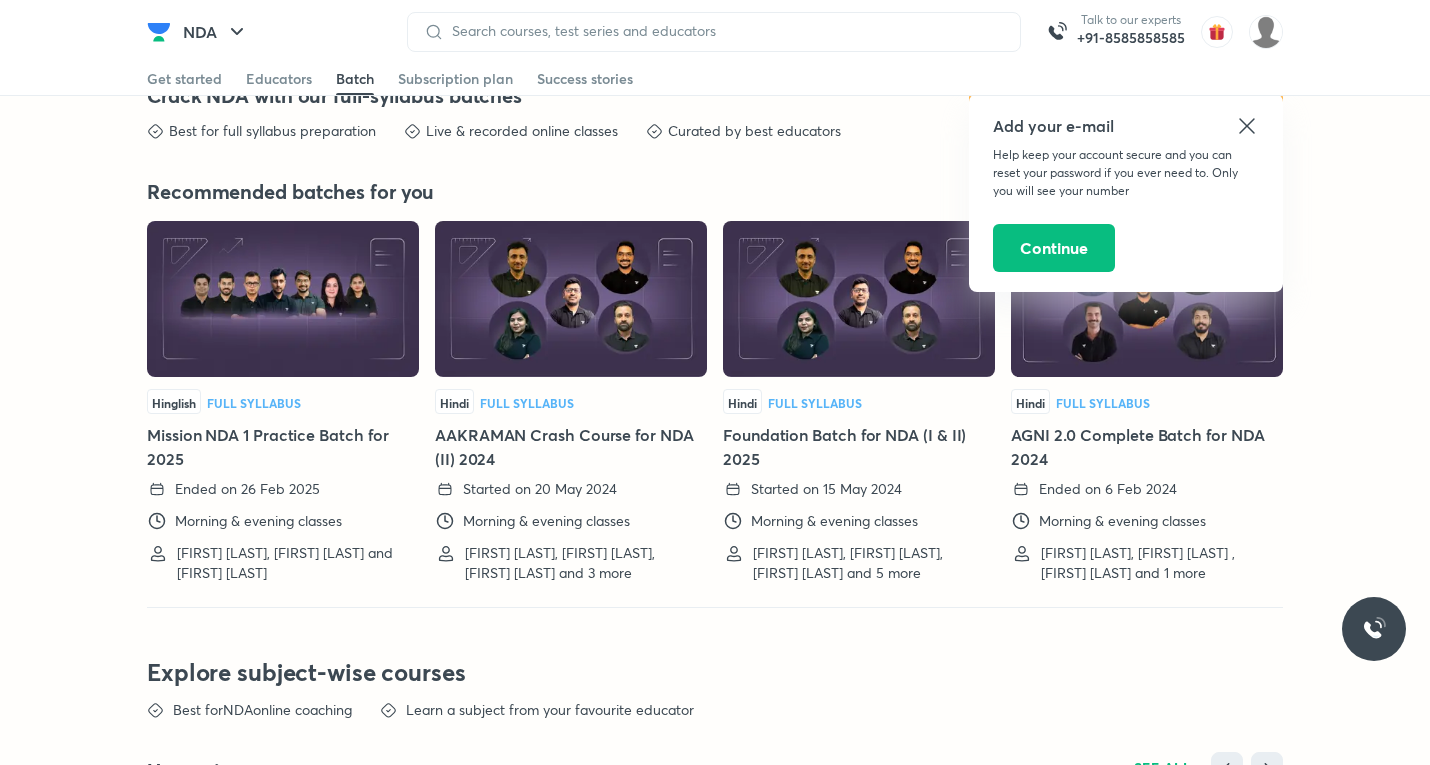 click 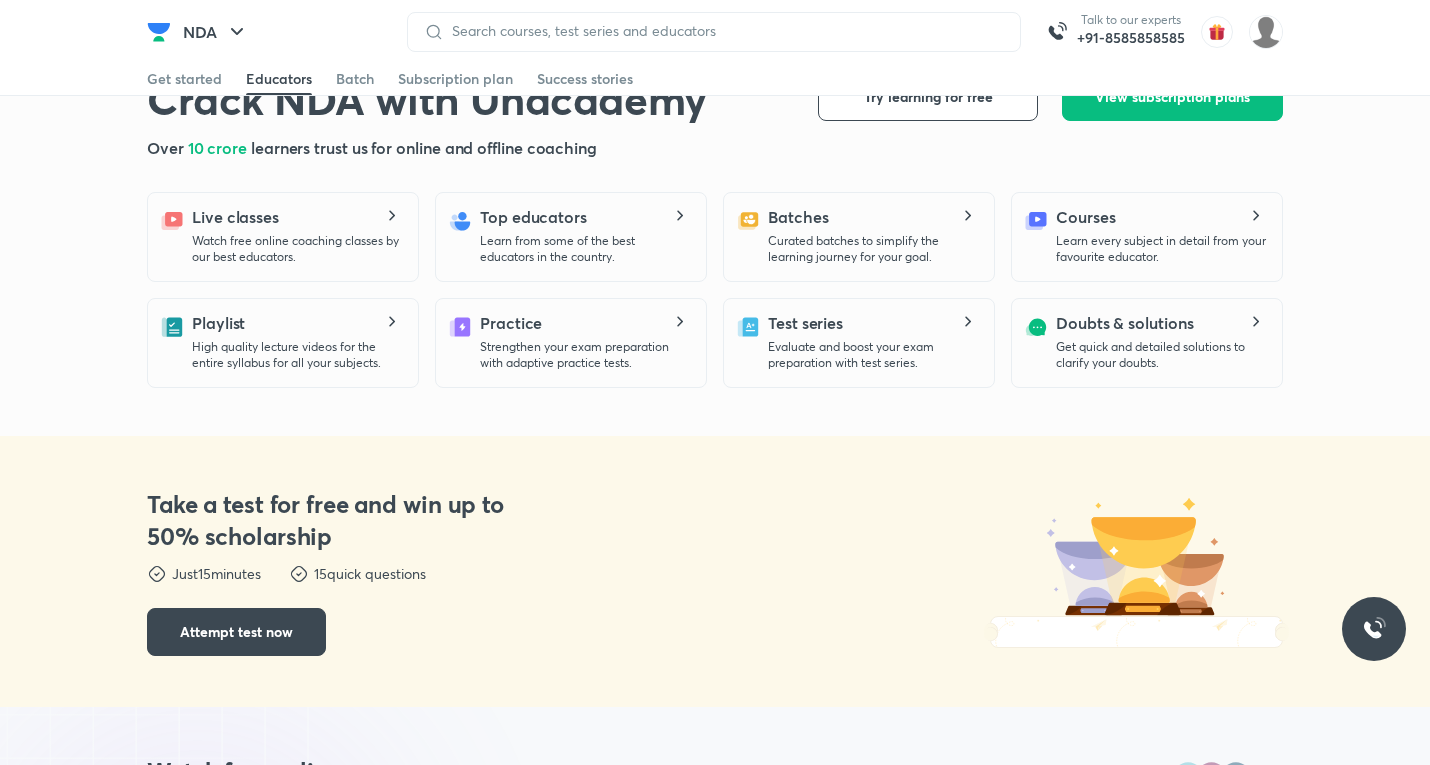 scroll, scrollTop: 0, scrollLeft: 0, axis: both 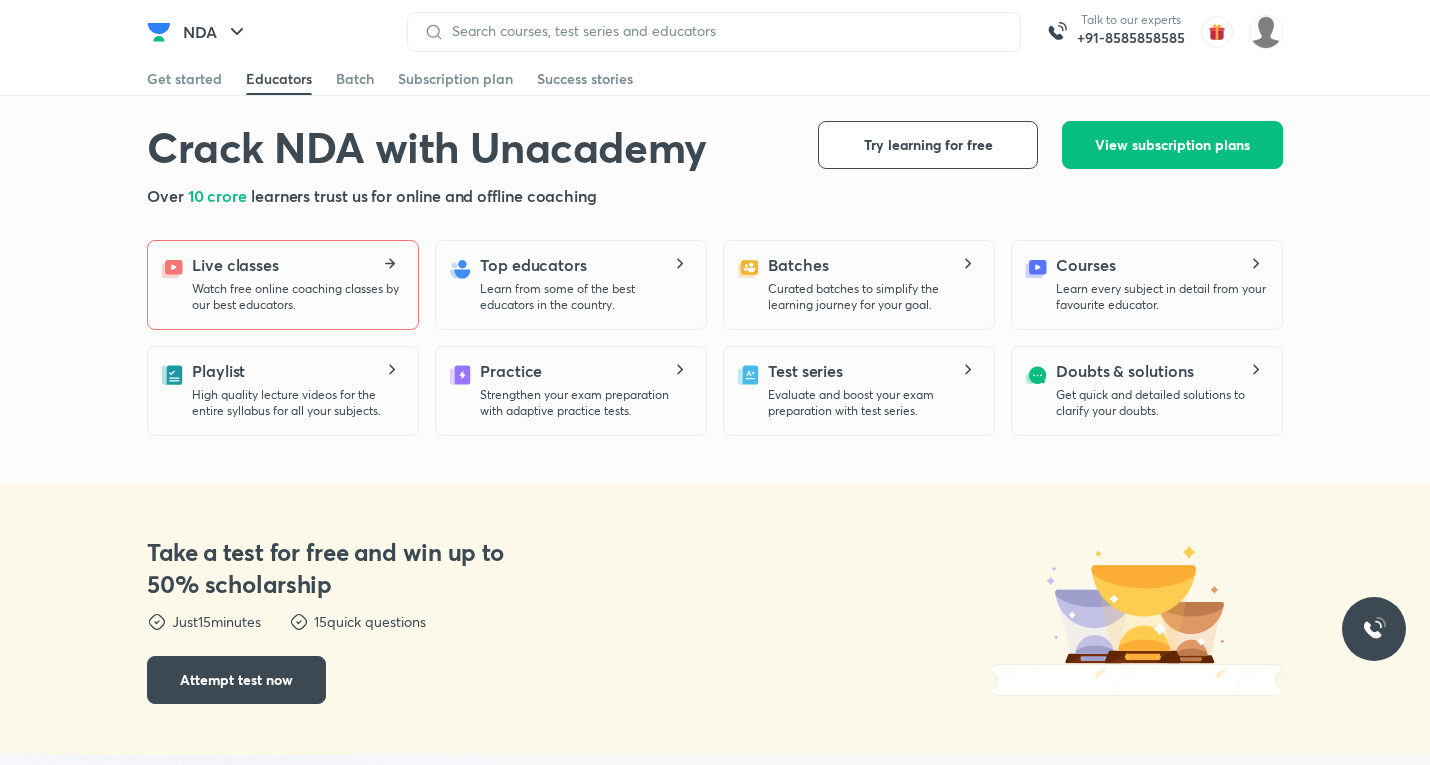 click on "Watch free online coaching classes by our best educators." at bounding box center [297, 297] 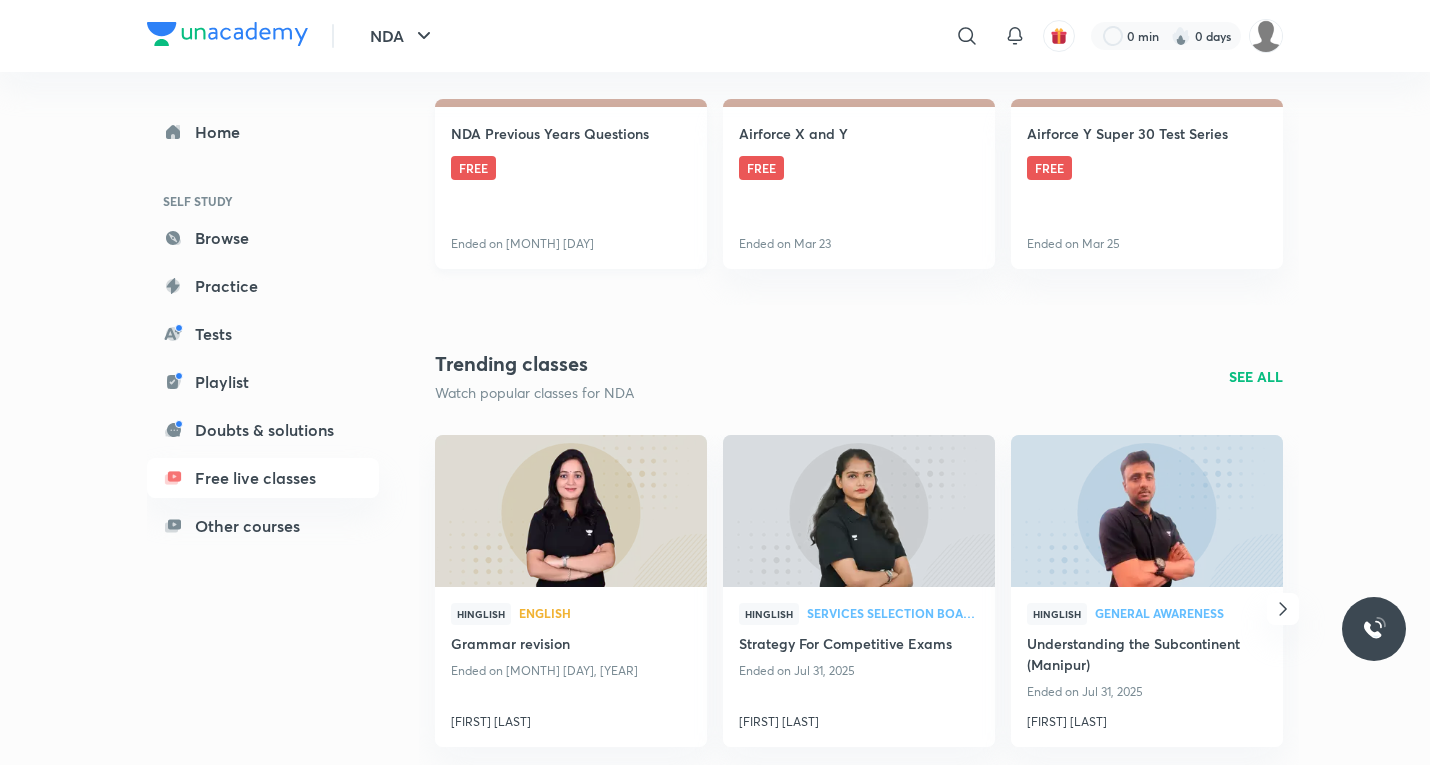 scroll, scrollTop: 500, scrollLeft: 0, axis: vertical 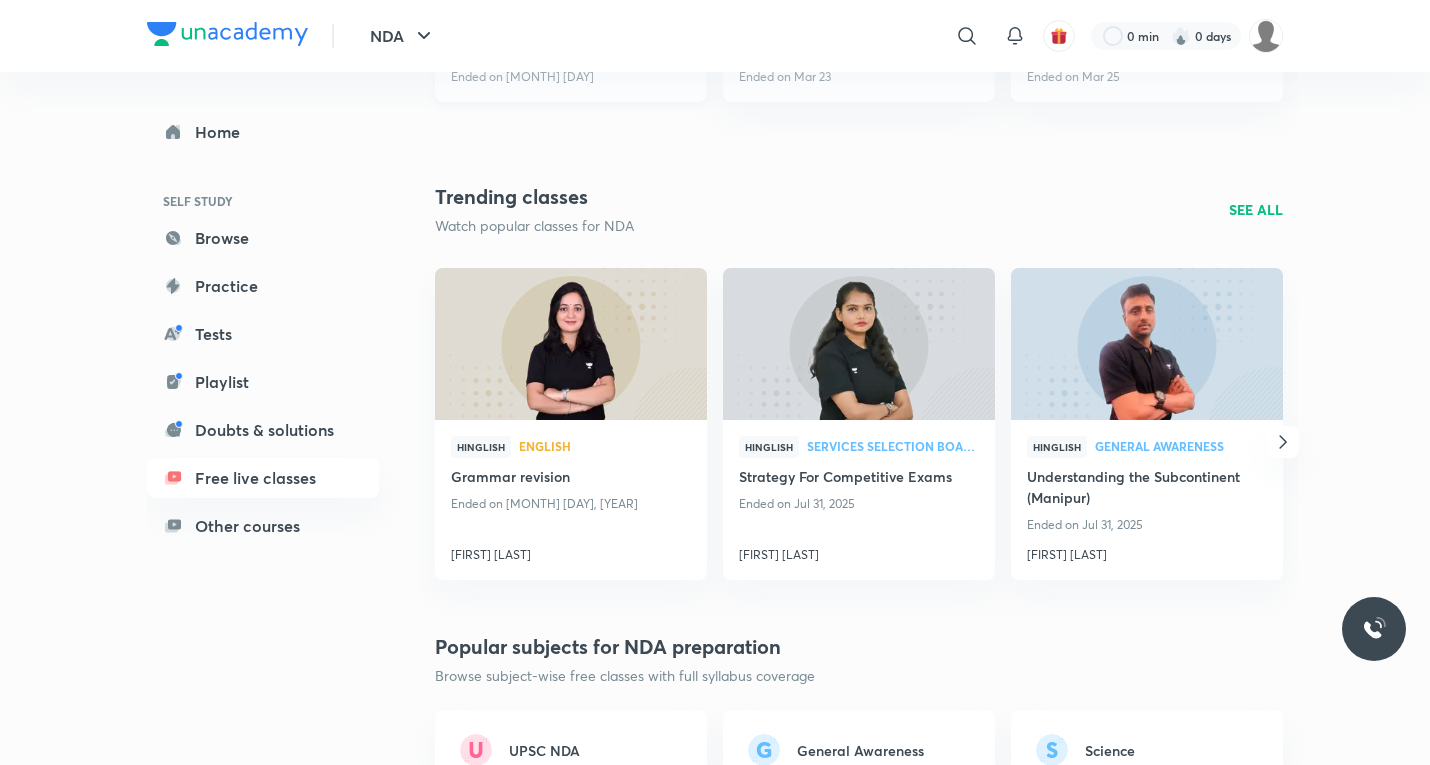 click at bounding box center (570, 344) 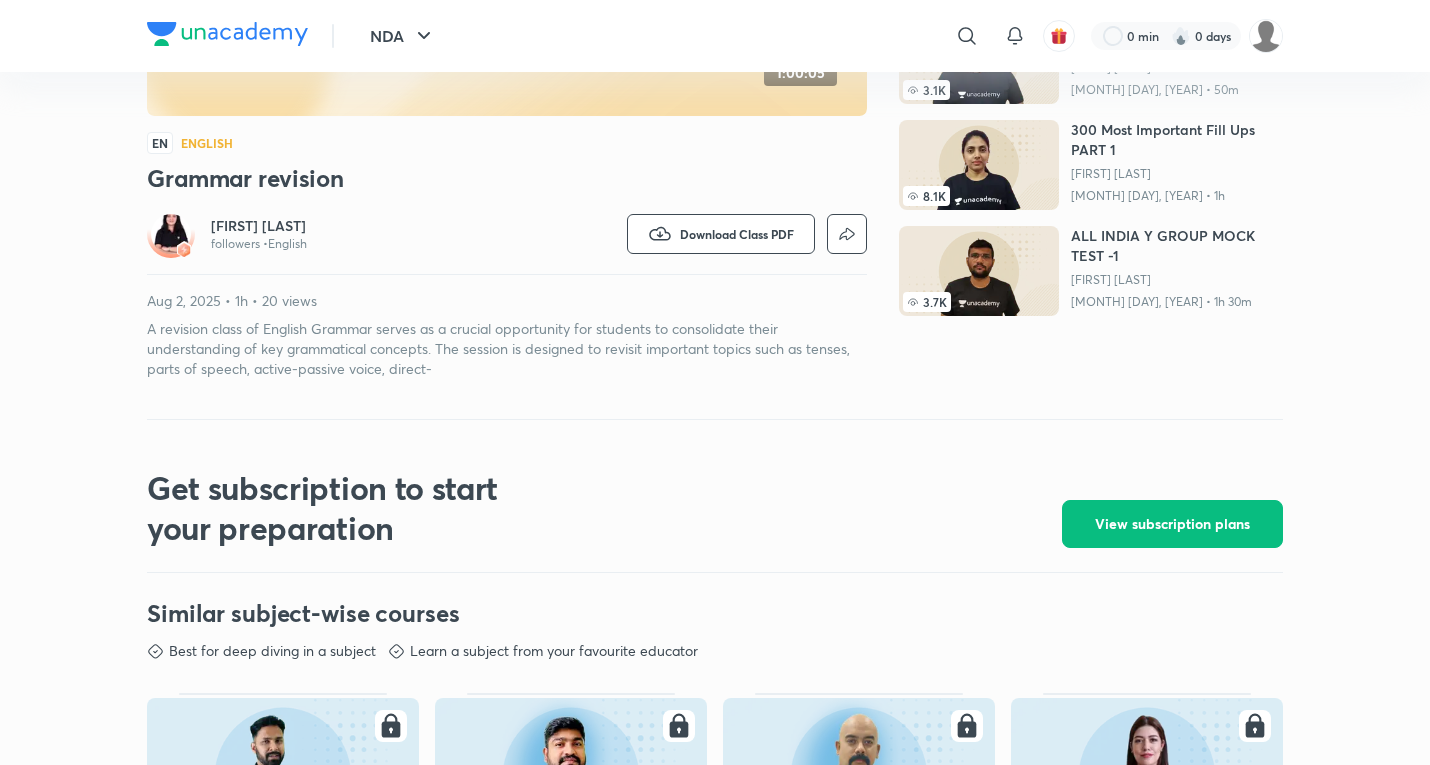 scroll, scrollTop: 0, scrollLeft: 0, axis: both 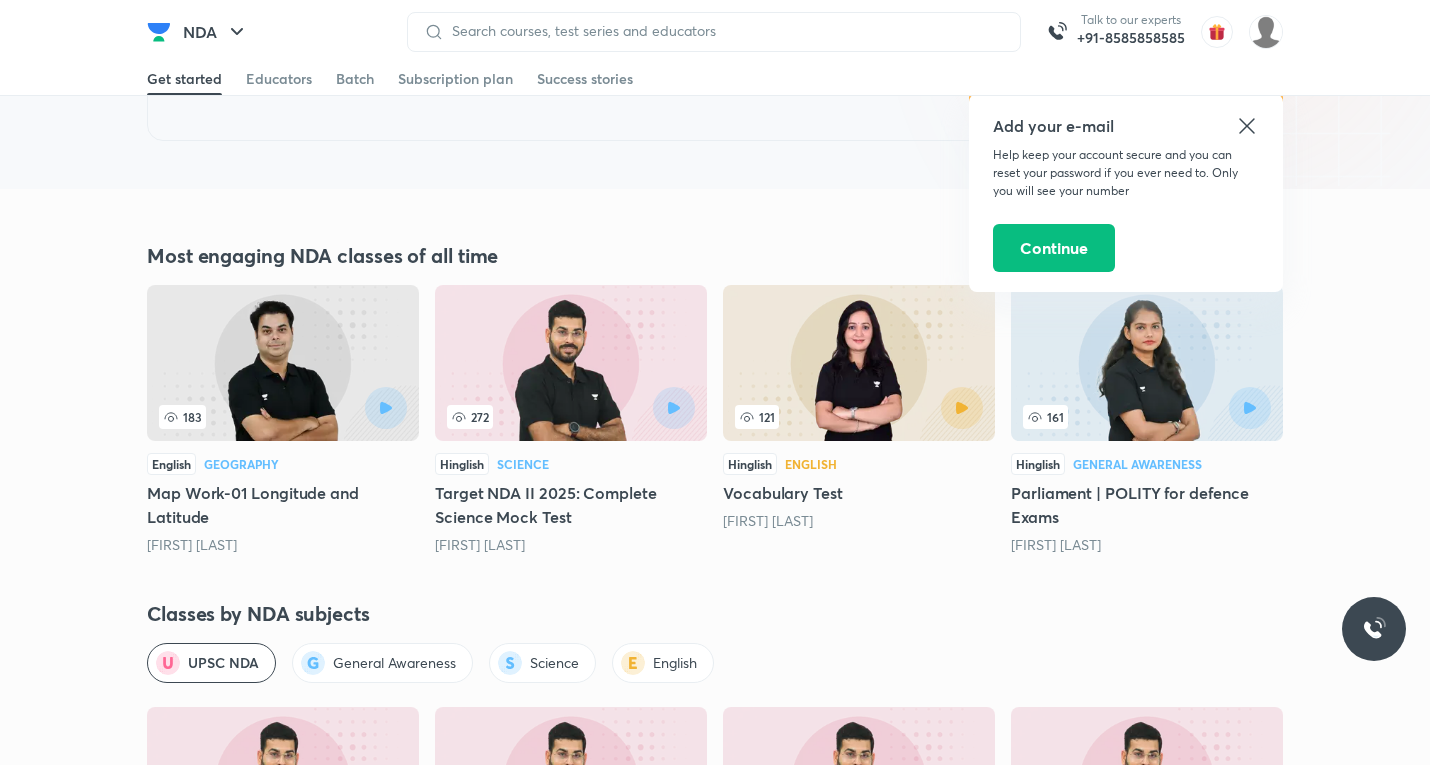 click at bounding box center [283, 363] 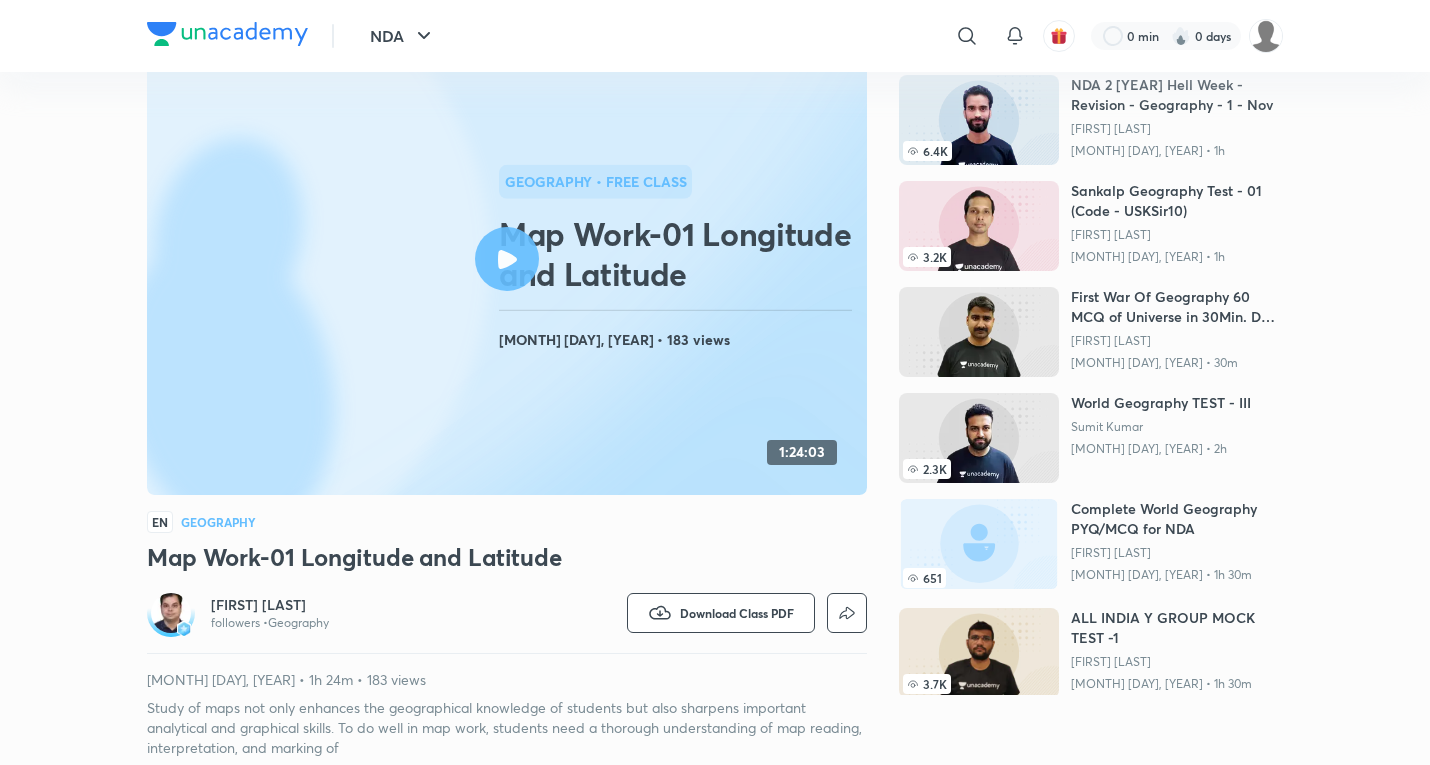 scroll, scrollTop: 0, scrollLeft: 0, axis: both 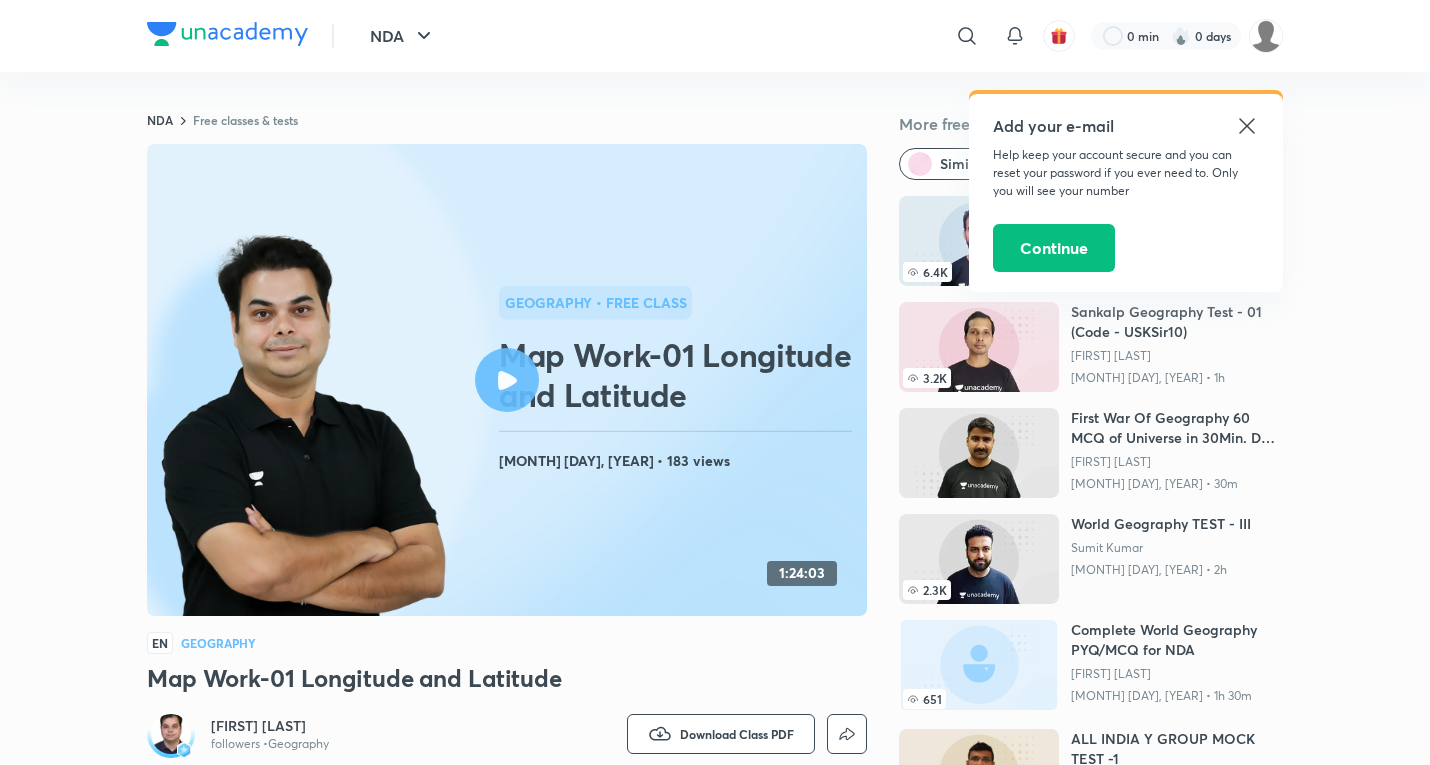 click 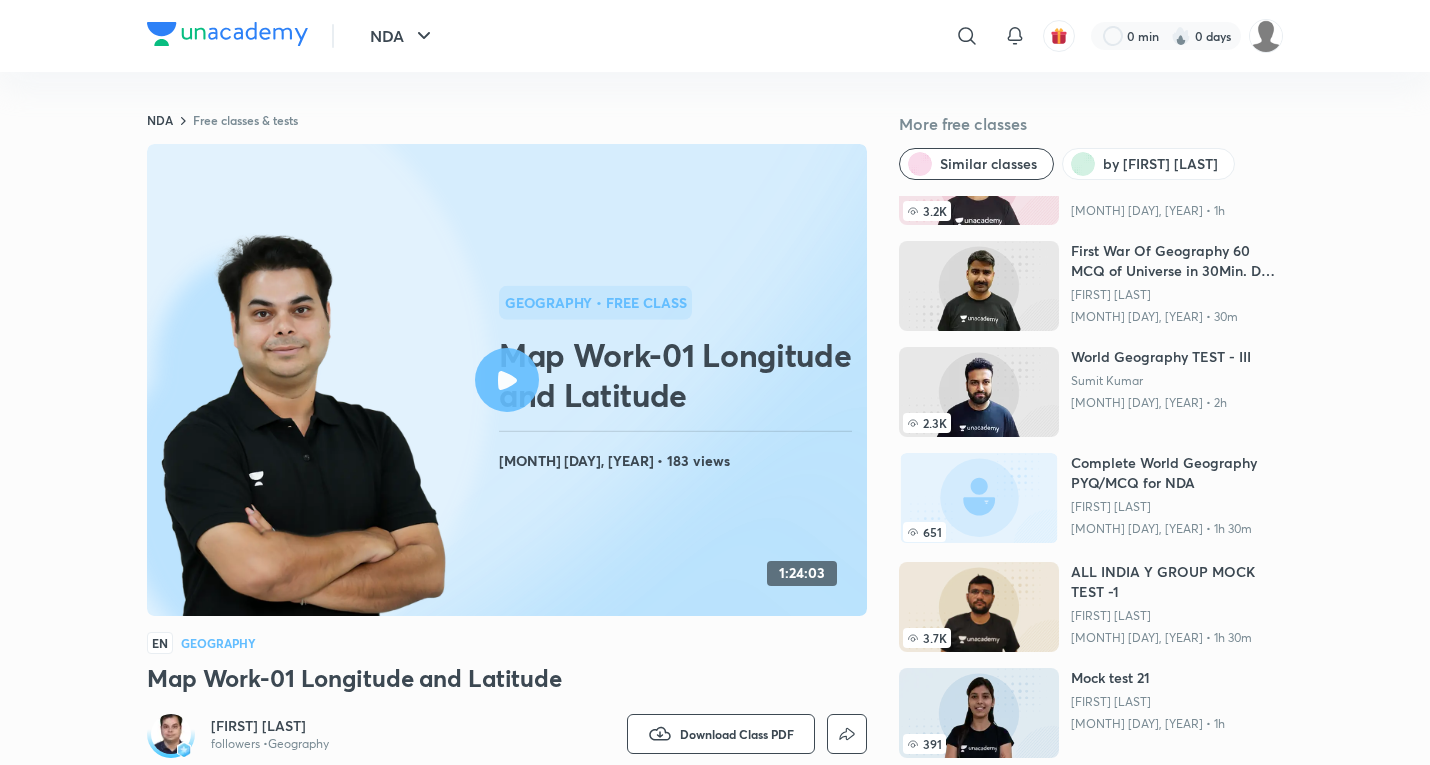 scroll, scrollTop: 0, scrollLeft: 0, axis: both 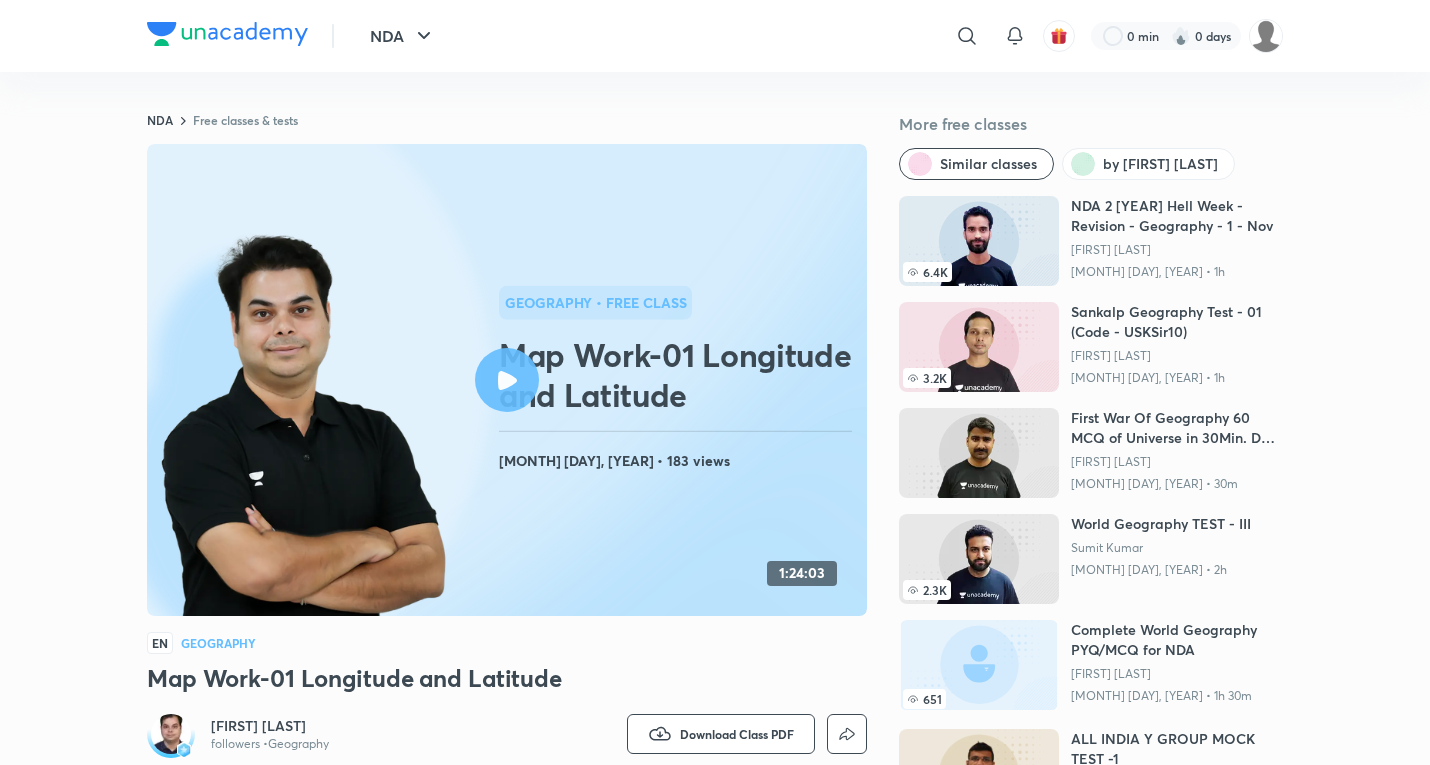 click 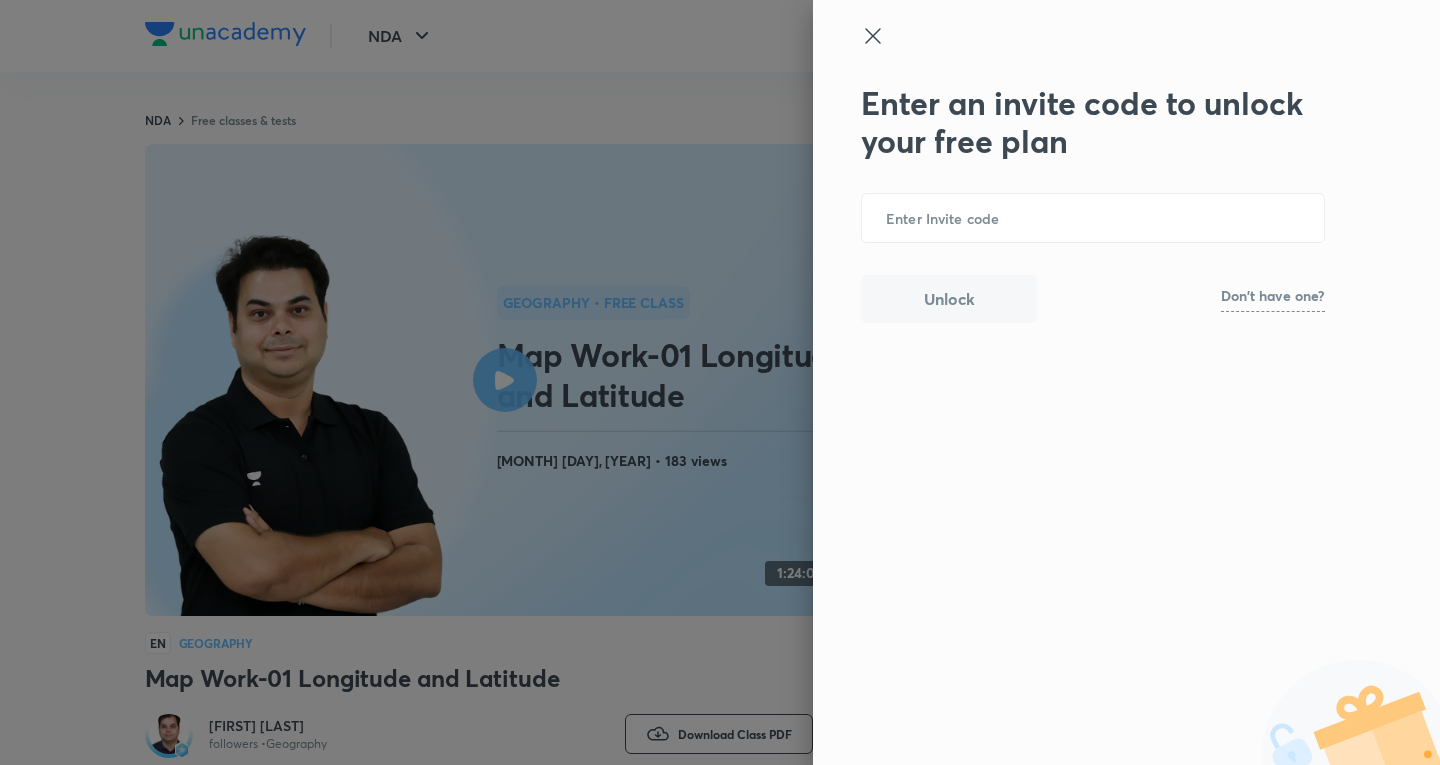 click 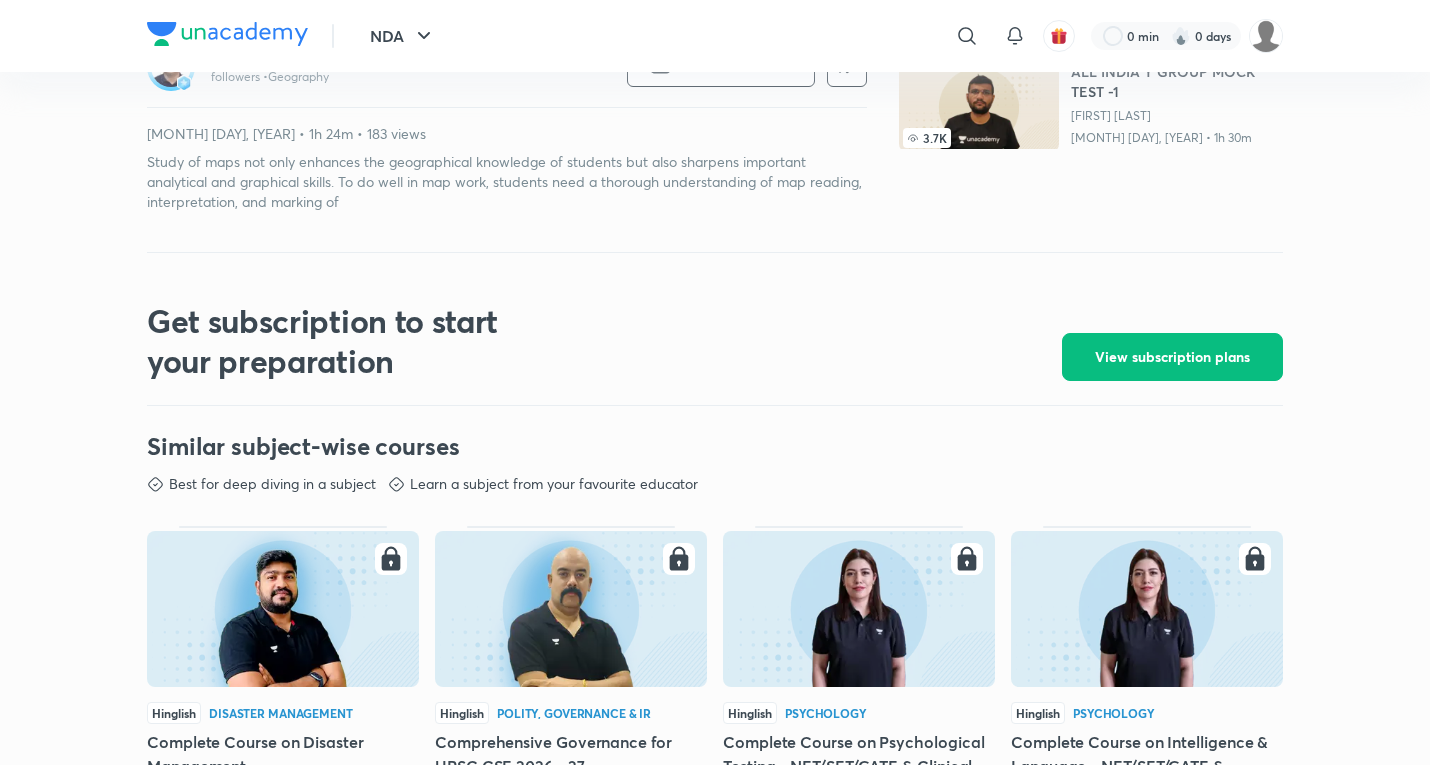 scroll, scrollTop: 0, scrollLeft: 0, axis: both 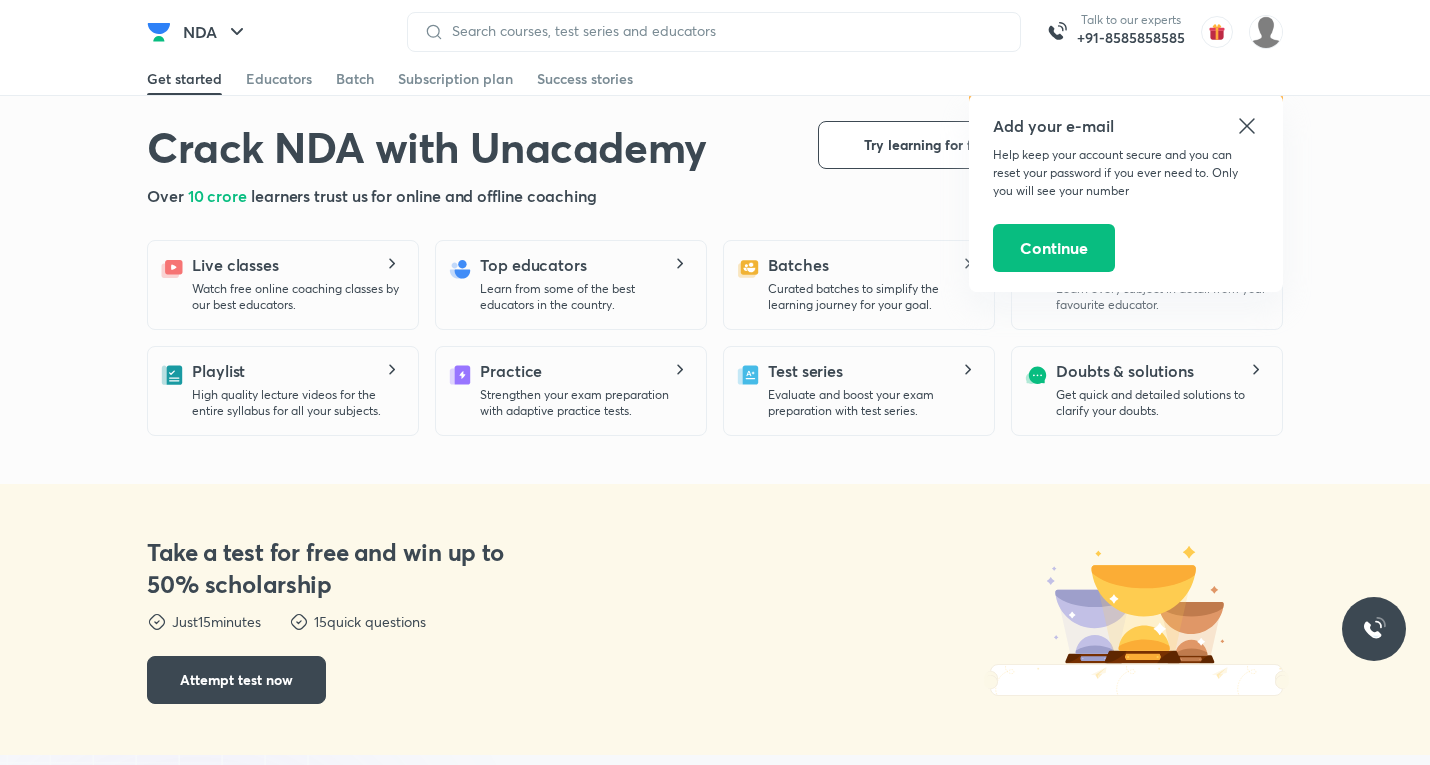 click 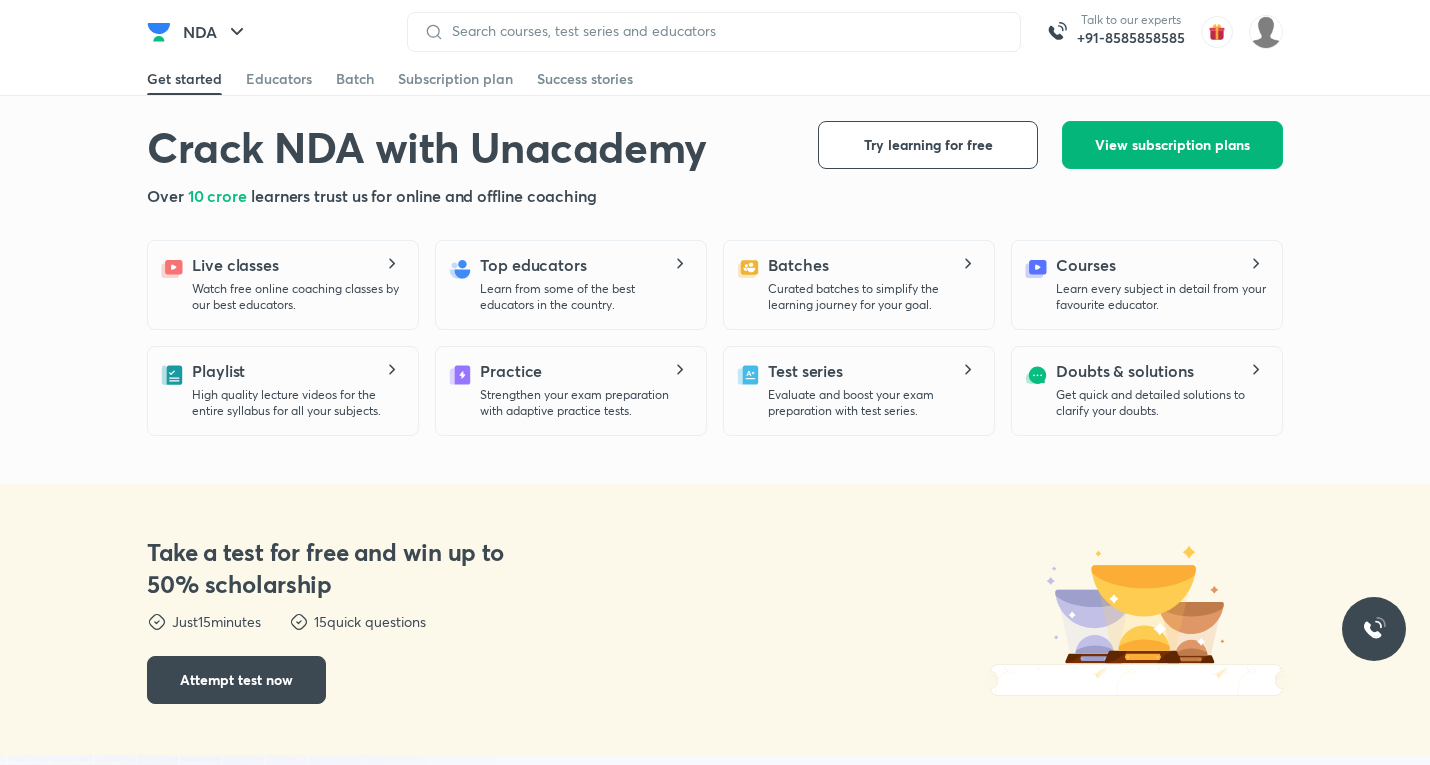 click on "View subscription plans" at bounding box center (1172, 145) 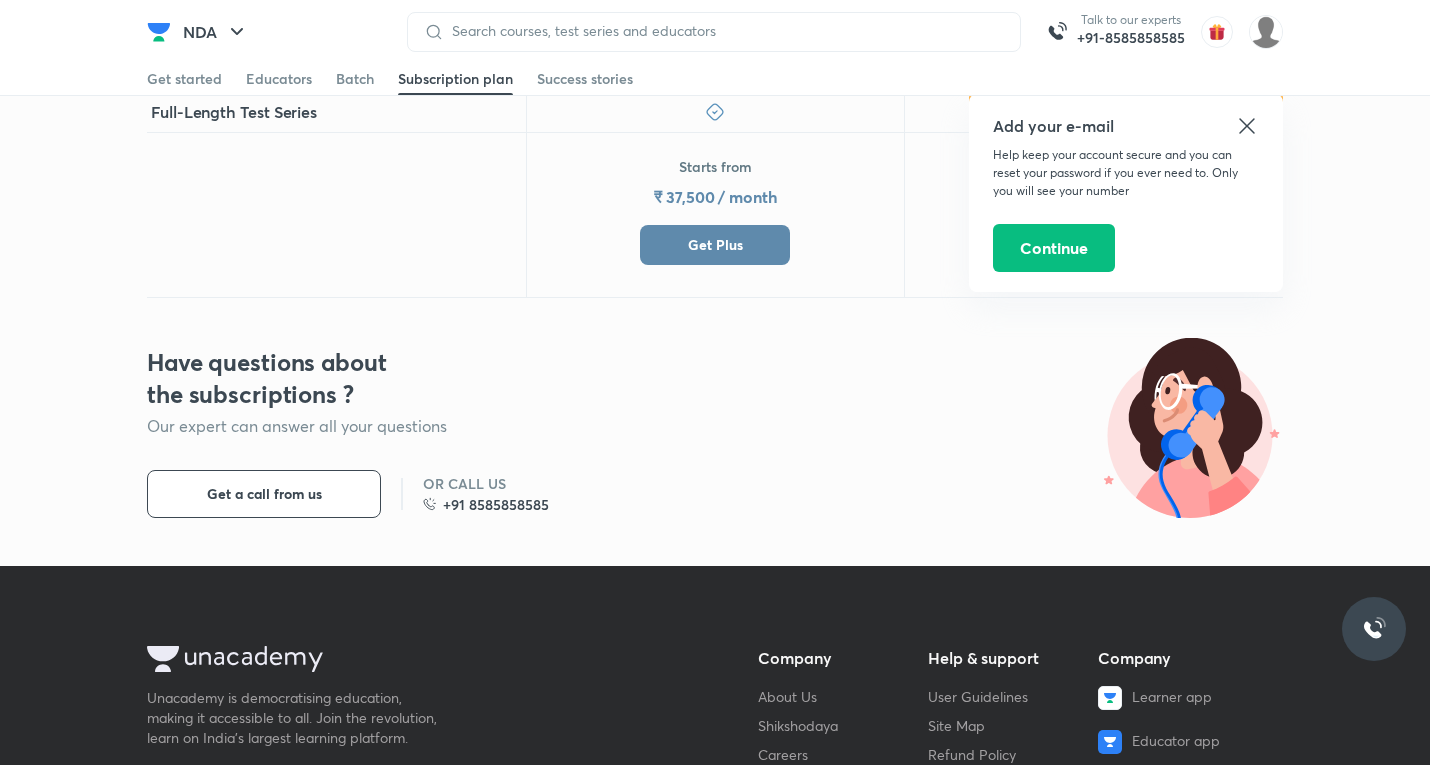 scroll, scrollTop: 833, scrollLeft: 0, axis: vertical 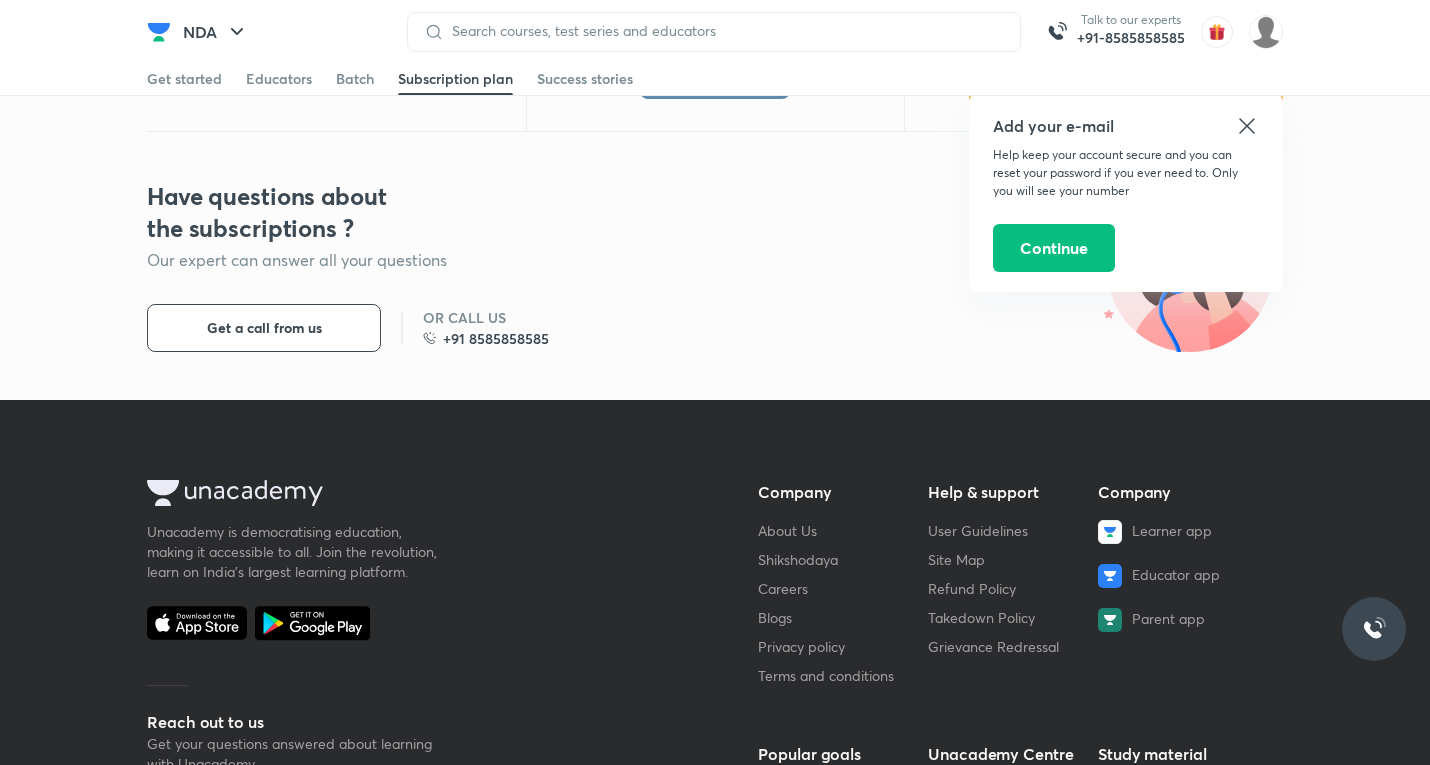 click 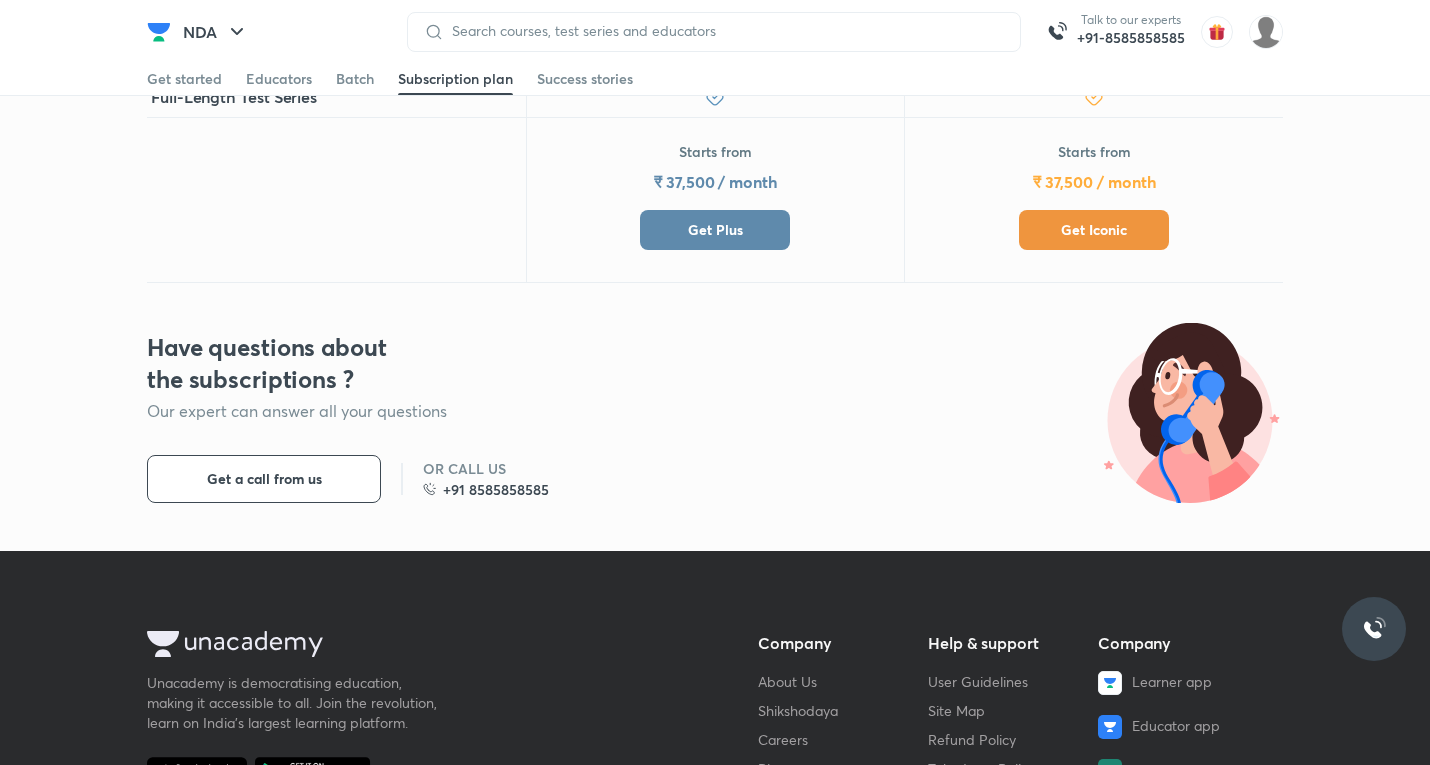 scroll, scrollTop: 500, scrollLeft: 0, axis: vertical 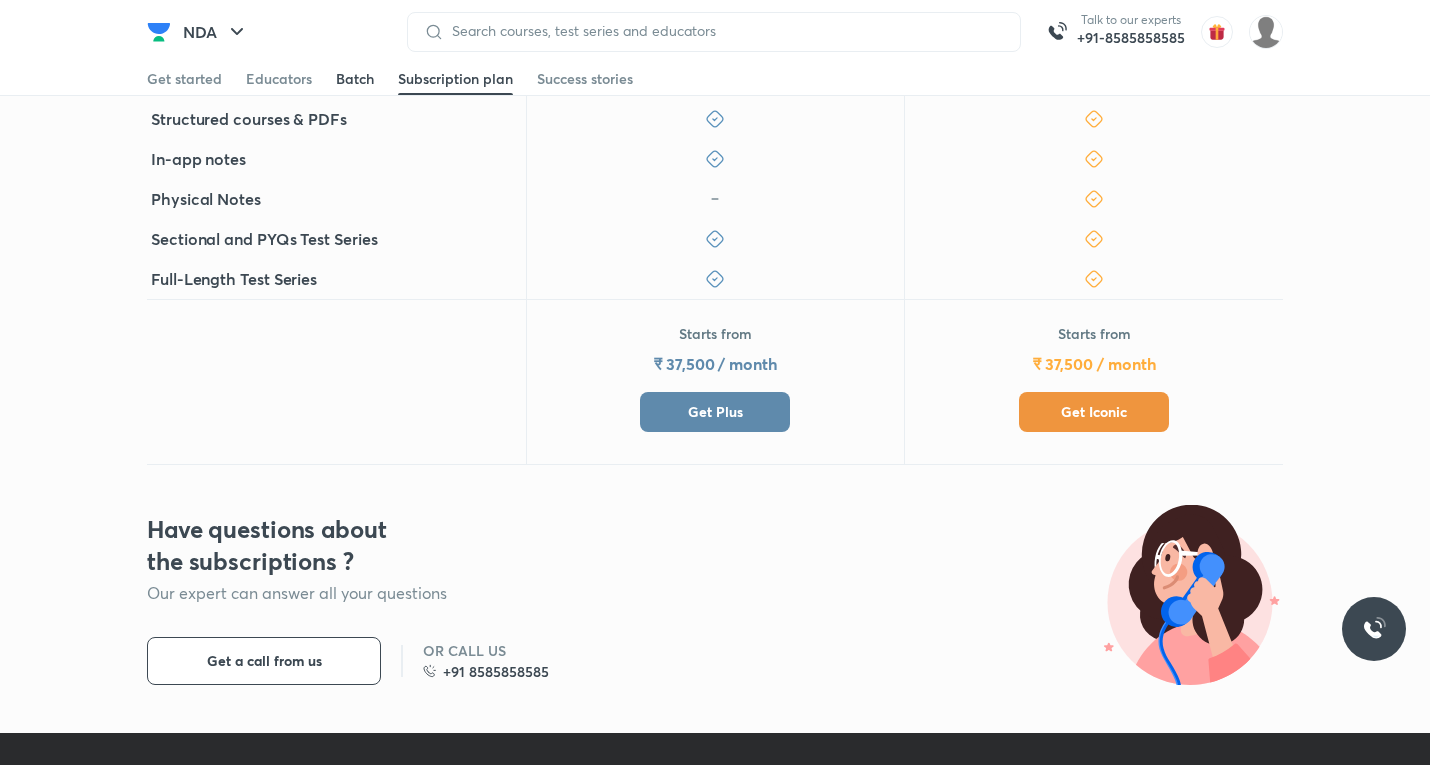 click on "Batch" at bounding box center (355, 79) 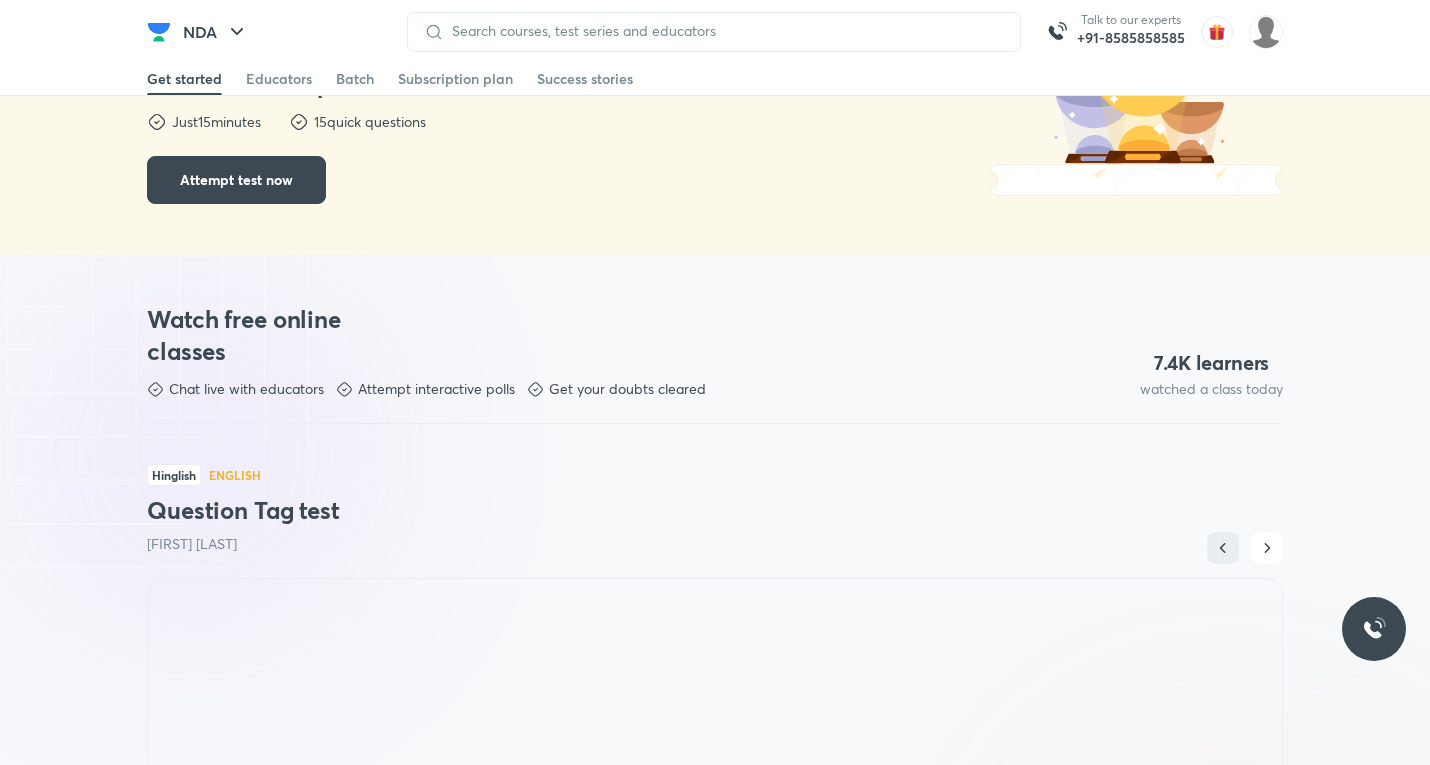 scroll, scrollTop: 3962, scrollLeft: 0, axis: vertical 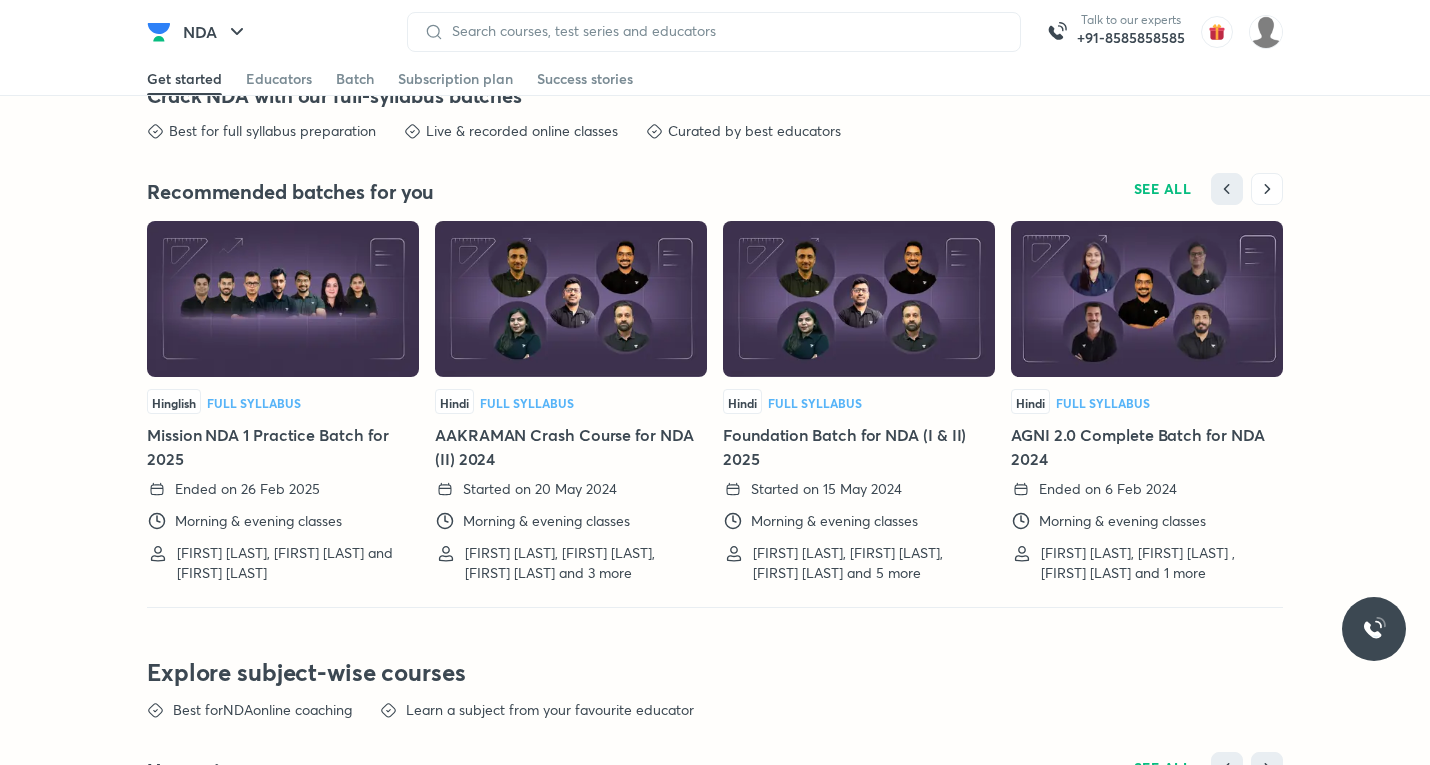 click at bounding box center (283, 299) 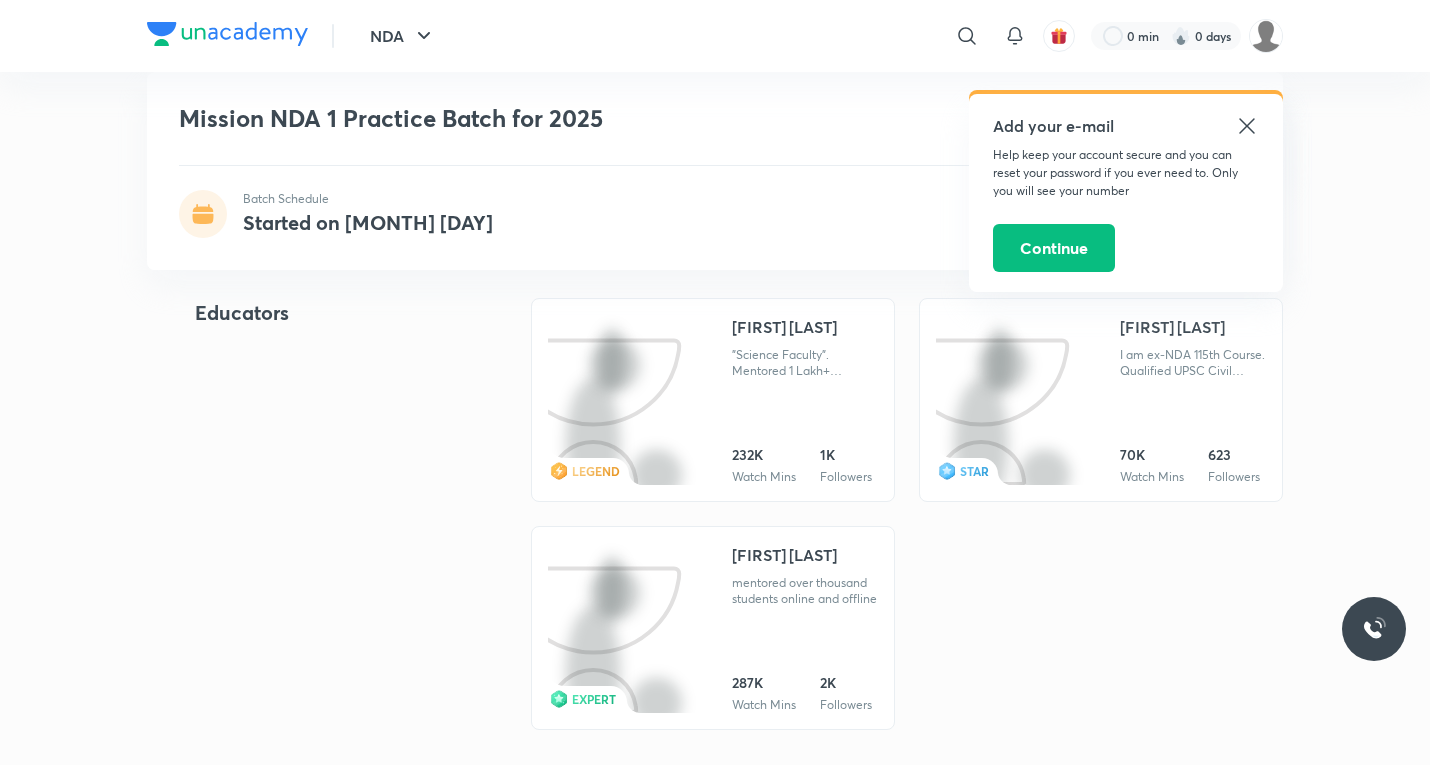 scroll, scrollTop: 1000, scrollLeft: 0, axis: vertical 